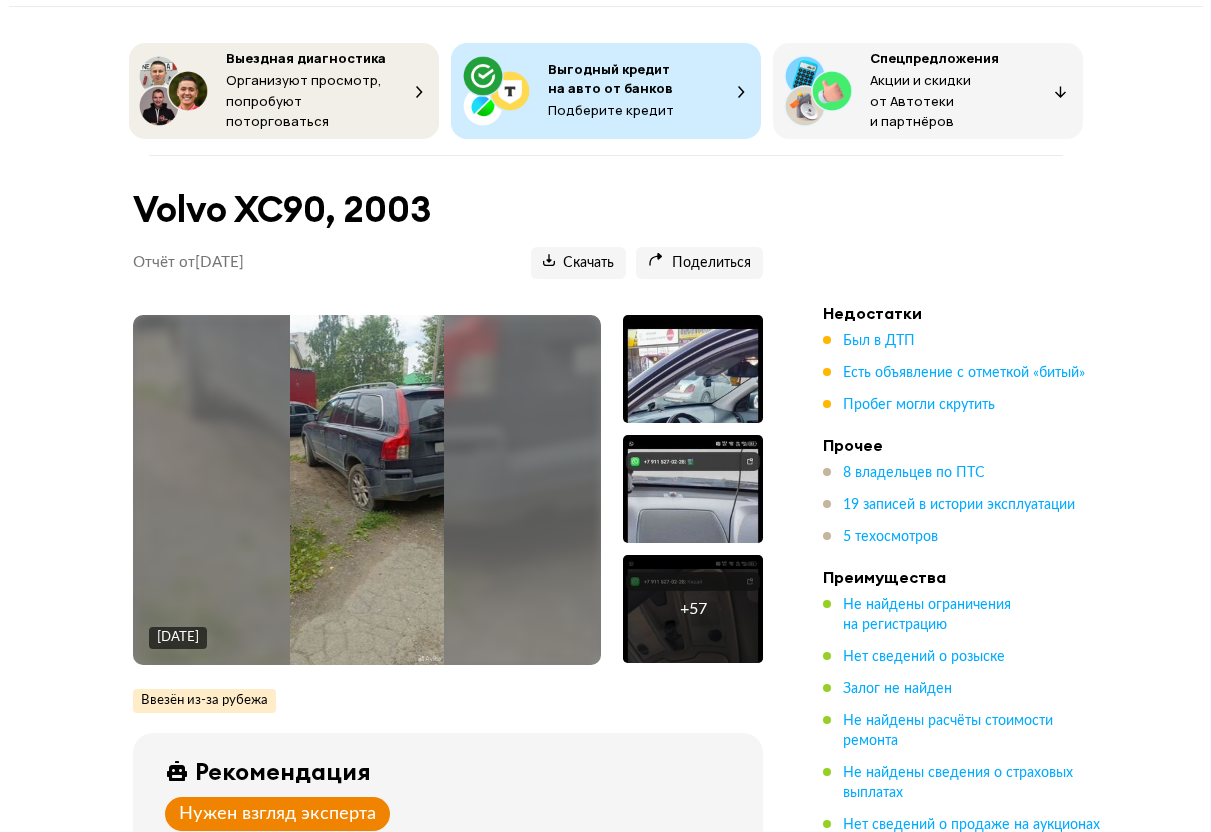scroll, scrollTop: 100, scrollLeft: 0, axis: vertical 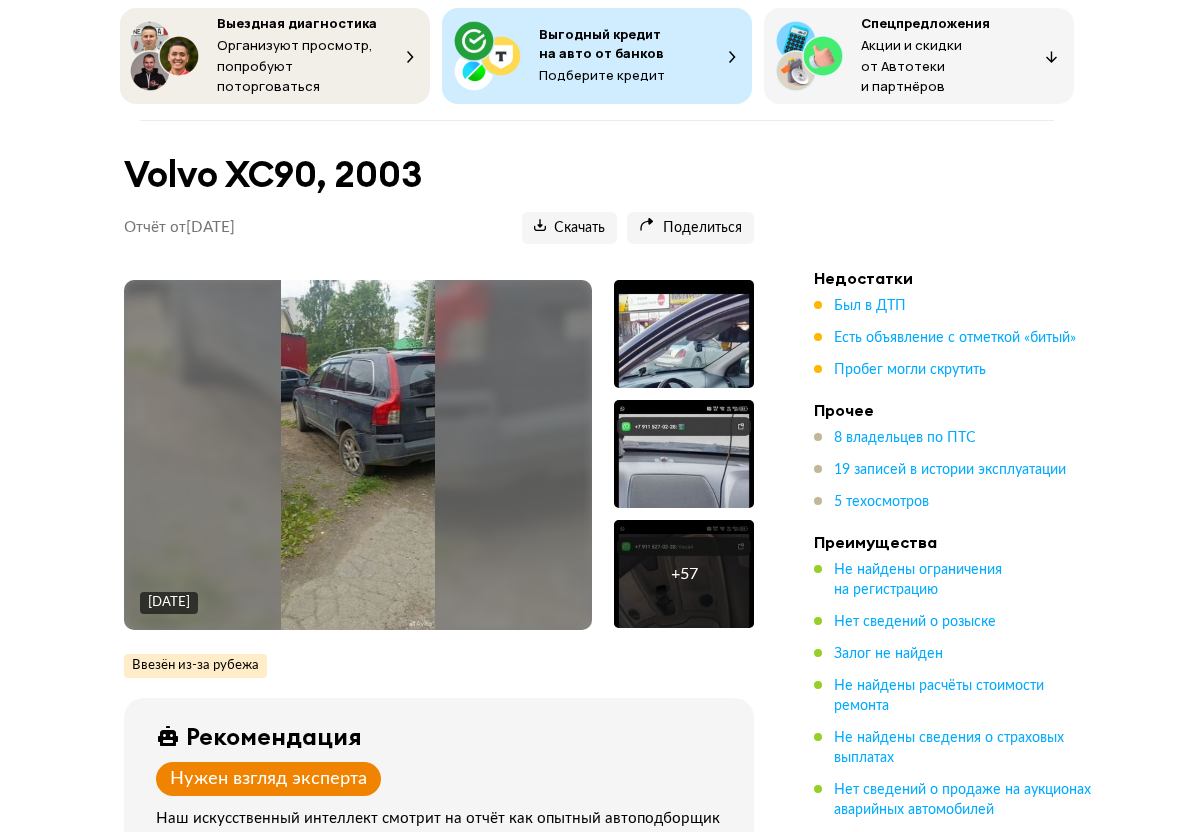 click at bounding box center [357, 455] 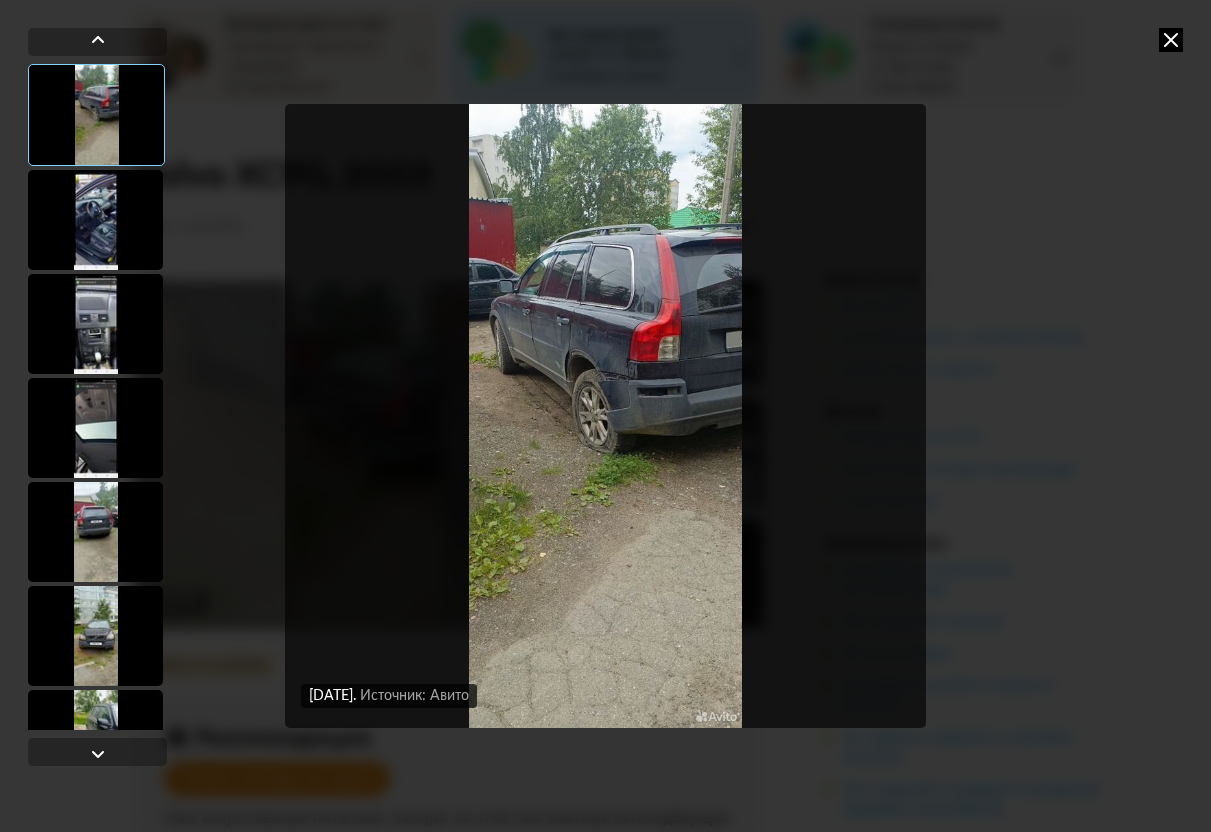 click at bounding box center [1171, 40] 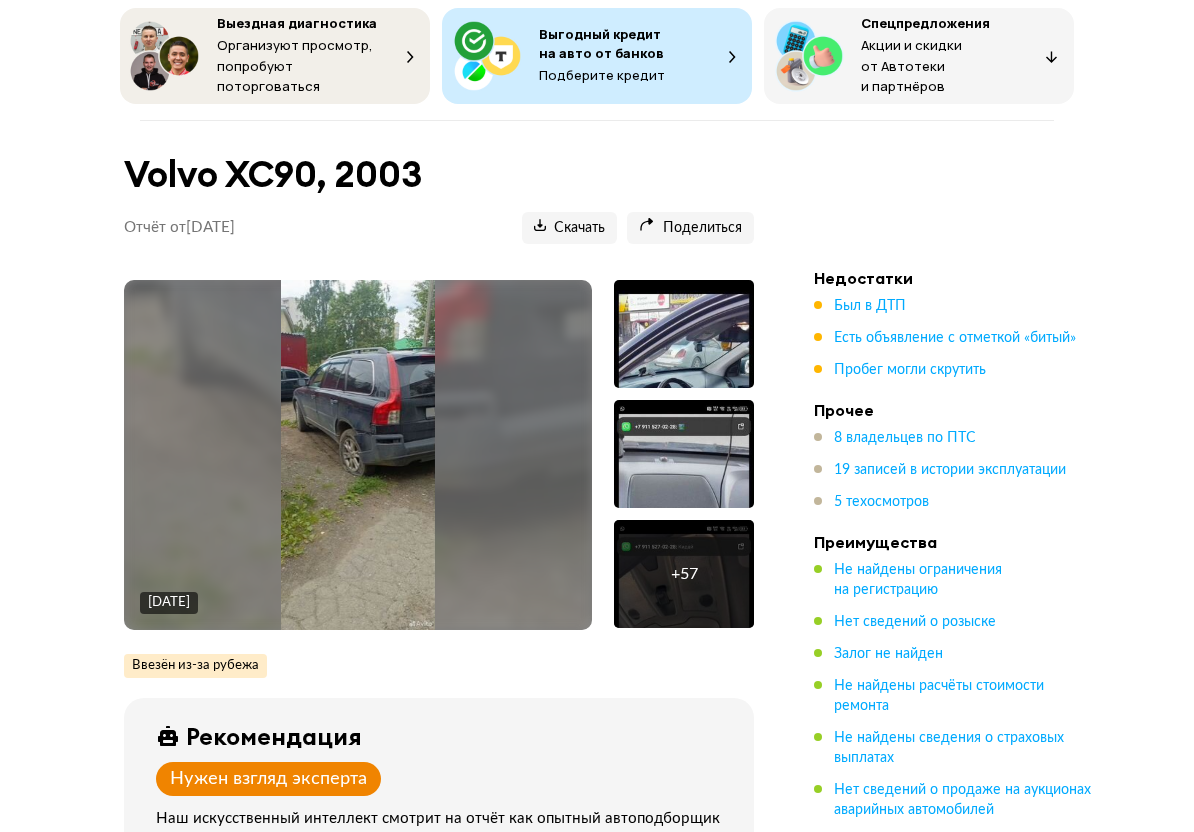 click at bounding box center [357, 455] 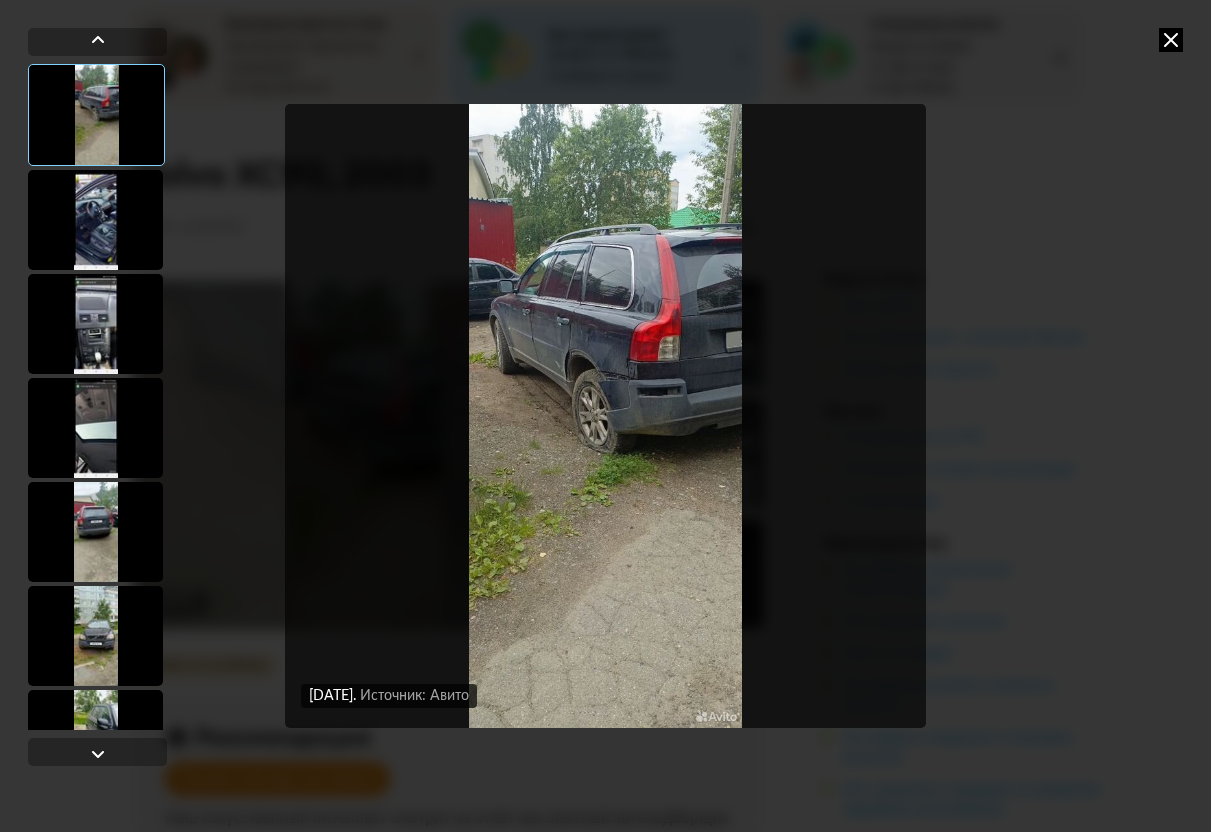 click at bounding box center (95, 220) 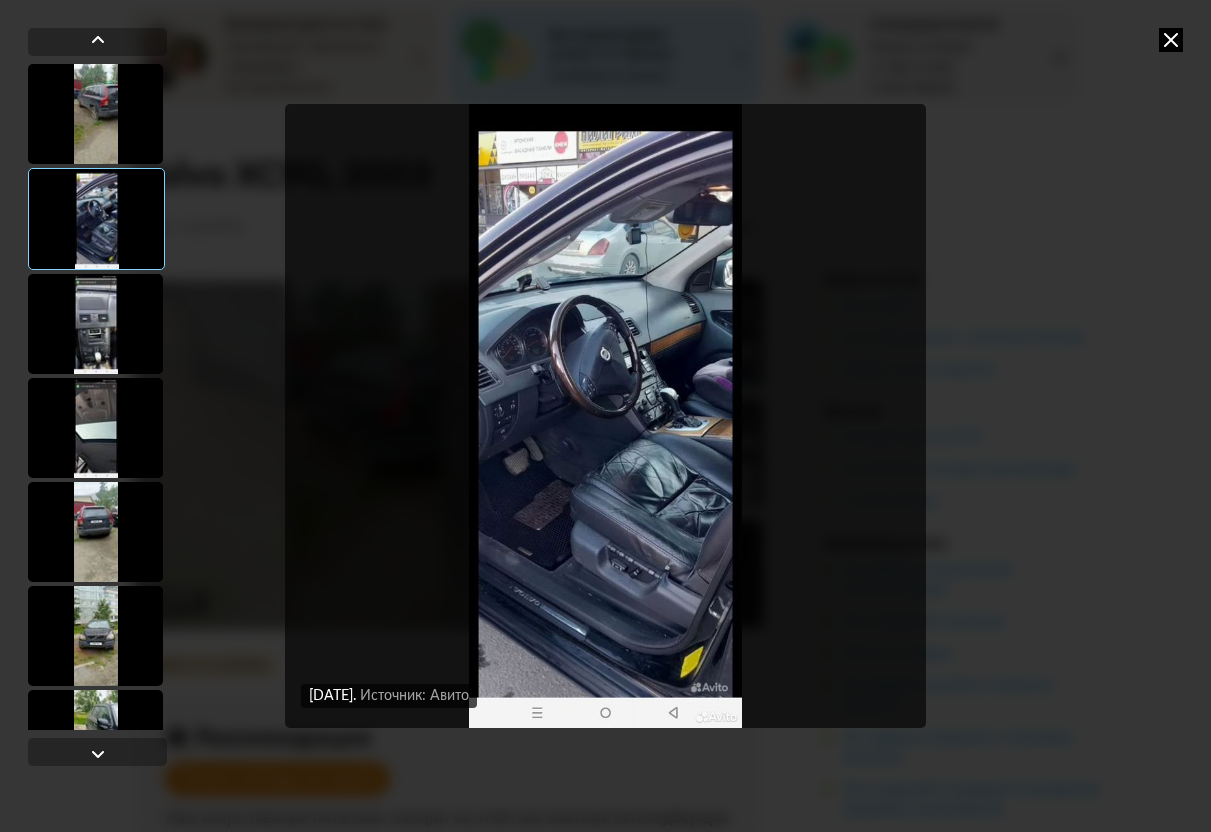 click at bounding box center (95, 324) 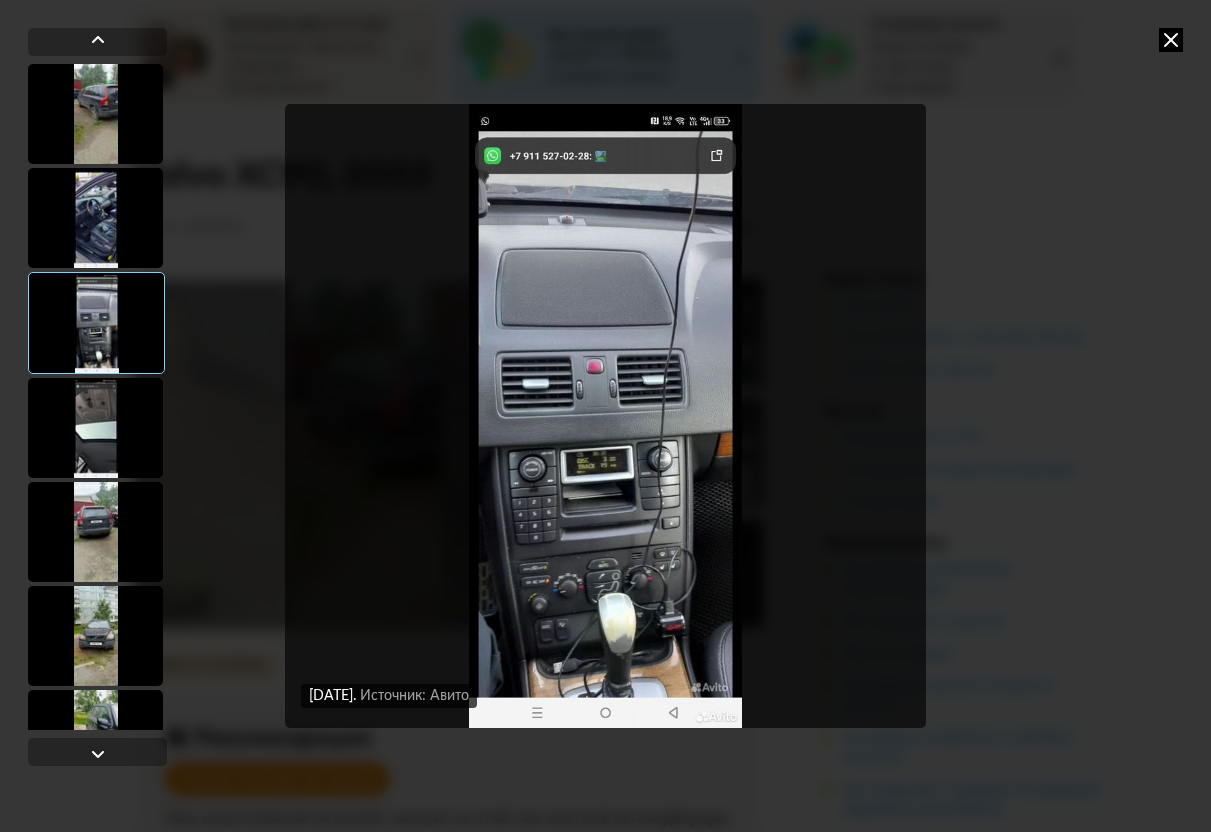 click at bounding box center (95, 428) 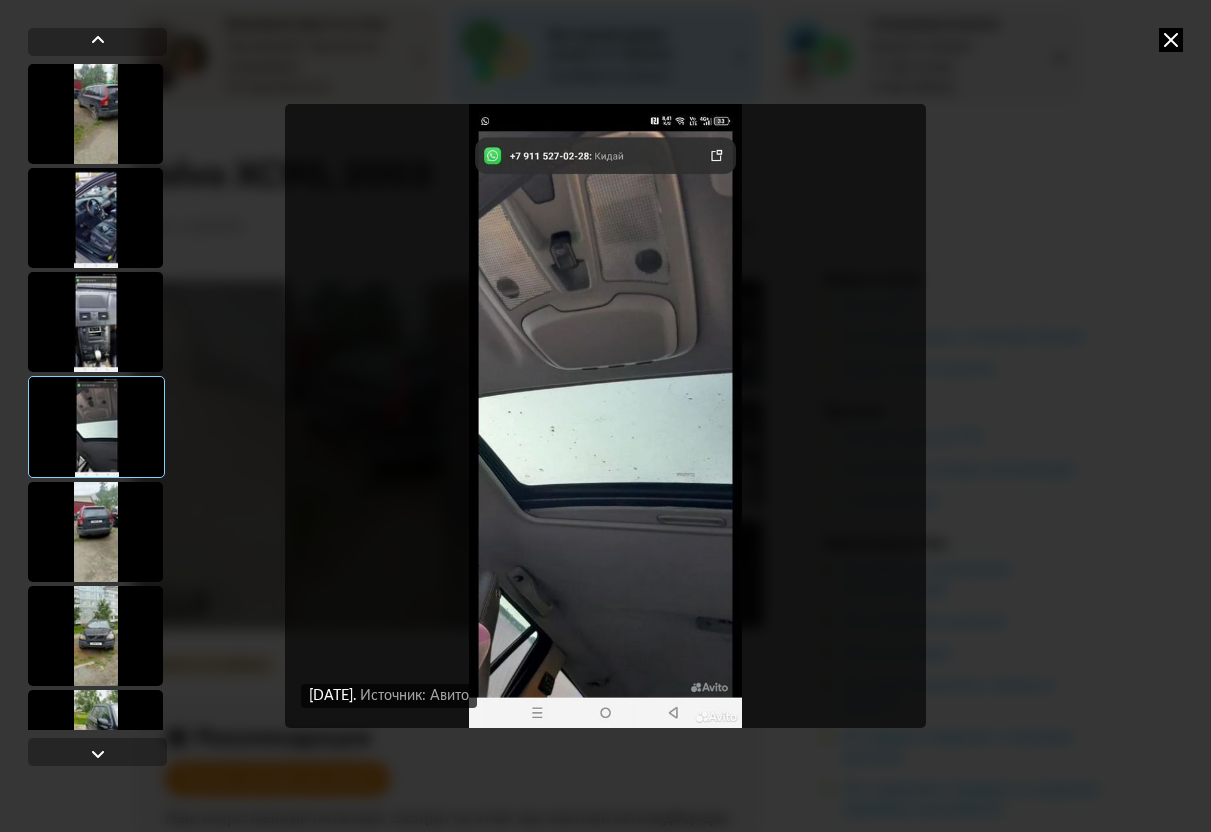 click at bounding box center (95, 532) 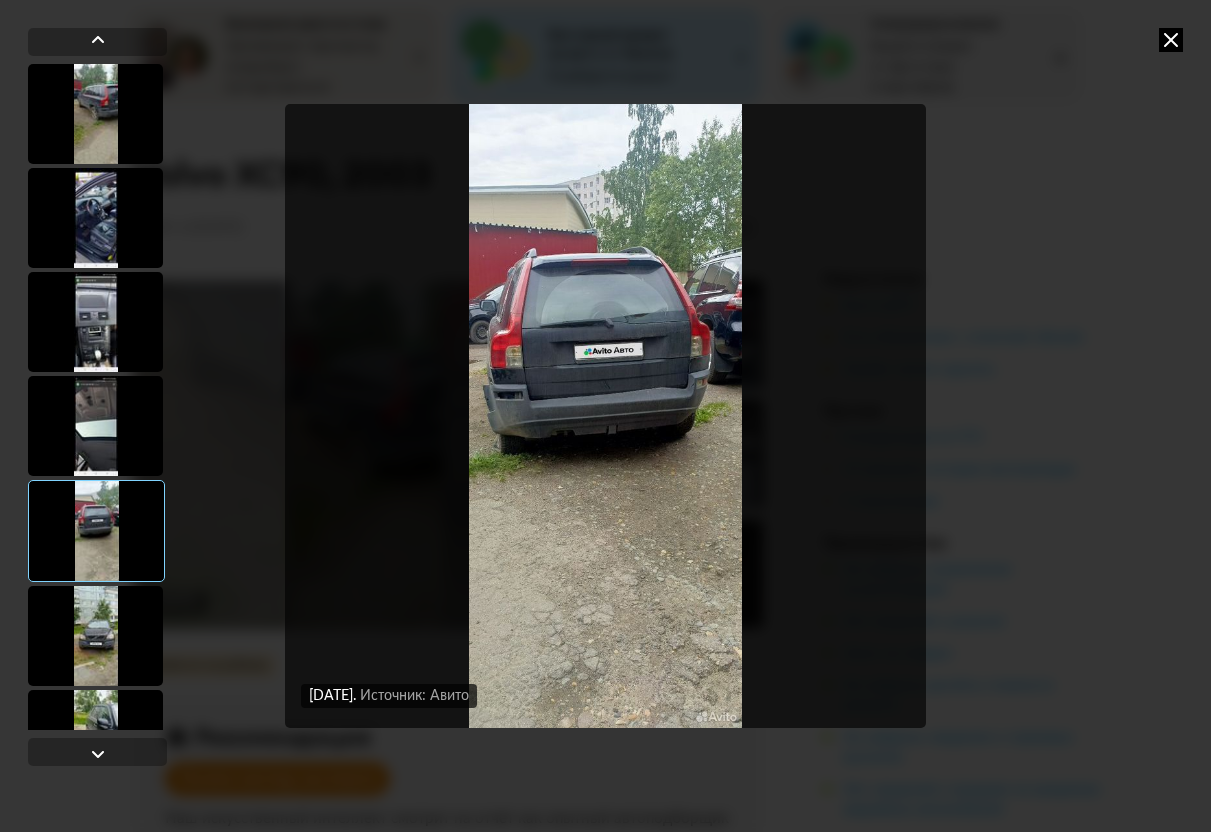 click at bounding box center [95, 636] 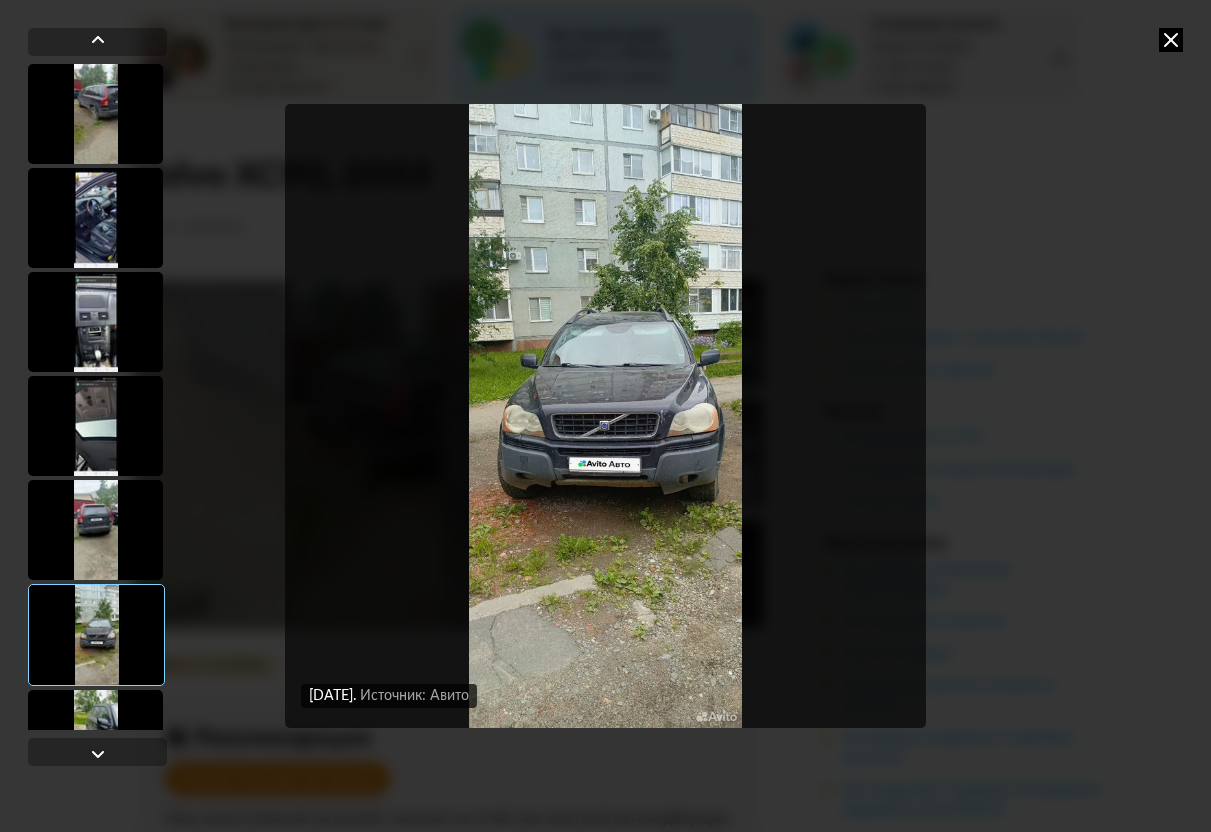 scroll, scrollTop: 100, scrollLeft: 0, axis: vertical 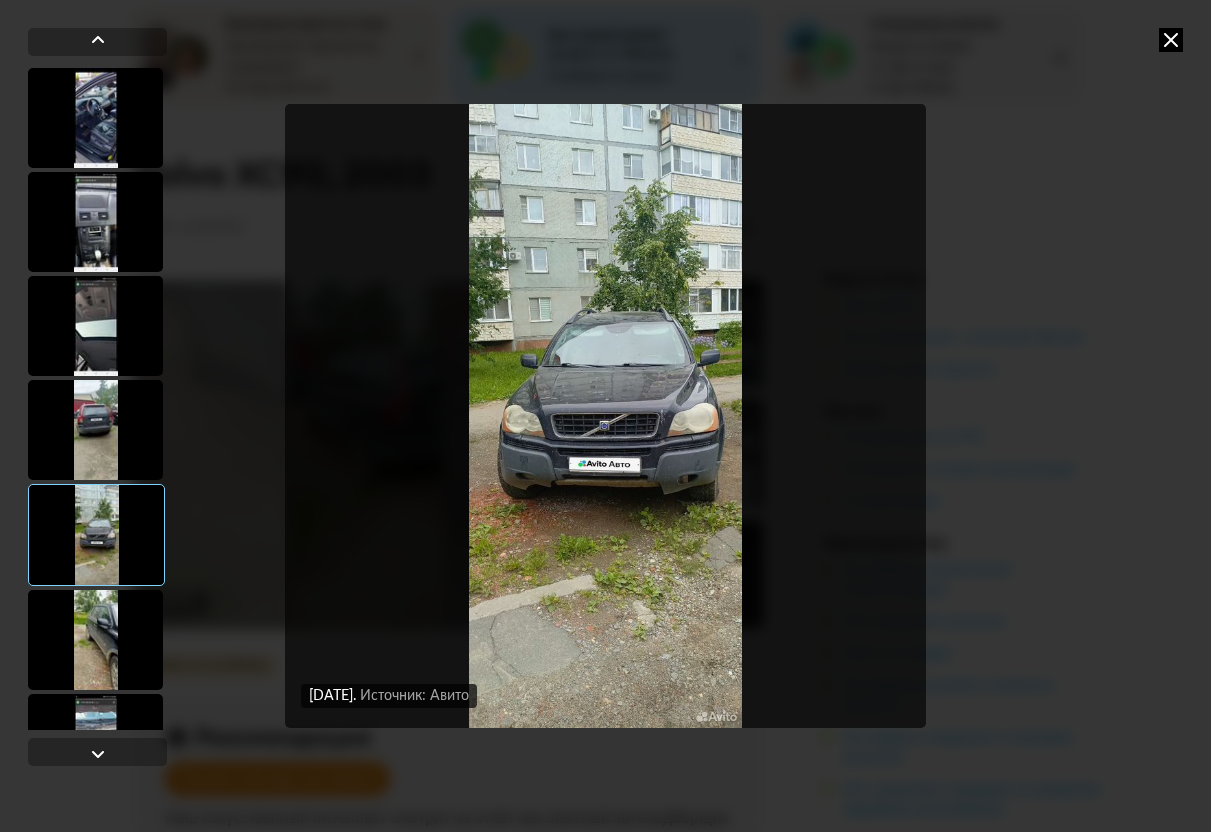 click at bounding box center (95, 640) 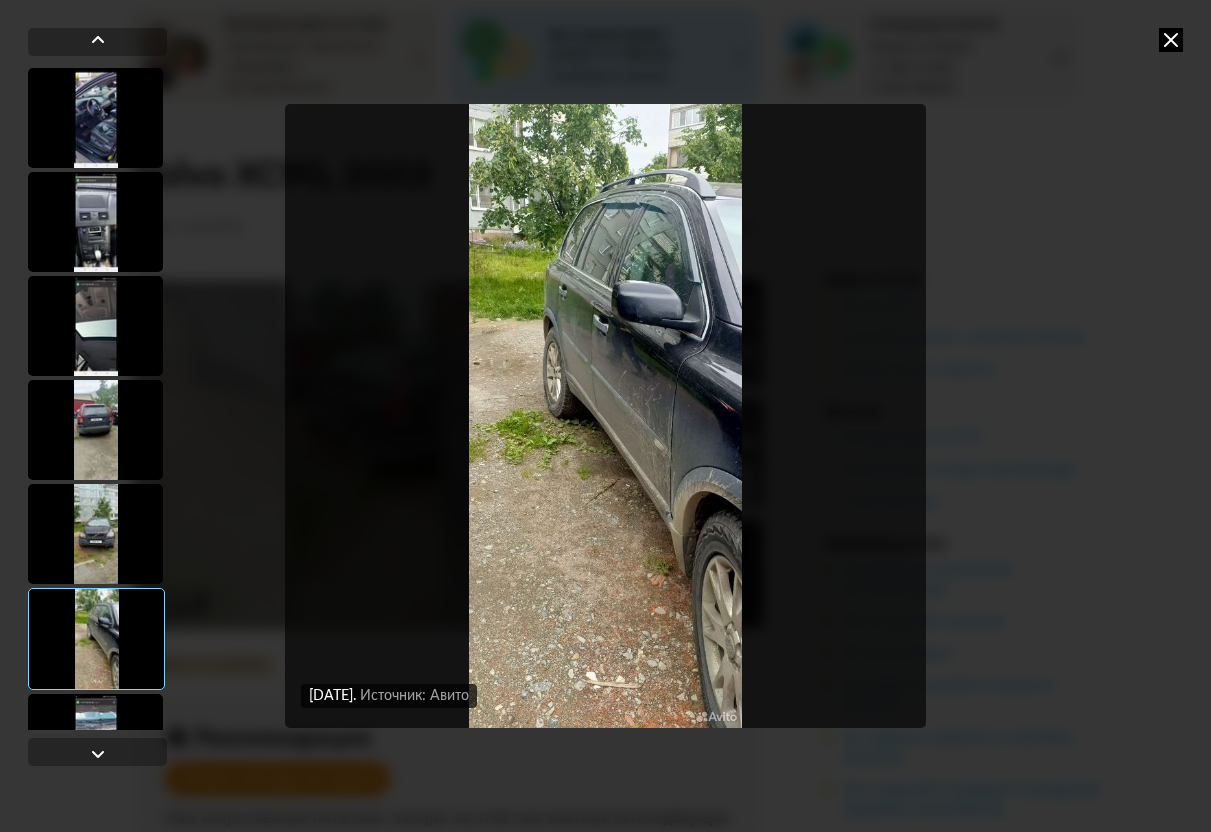 click at bounding box center (95, 744) 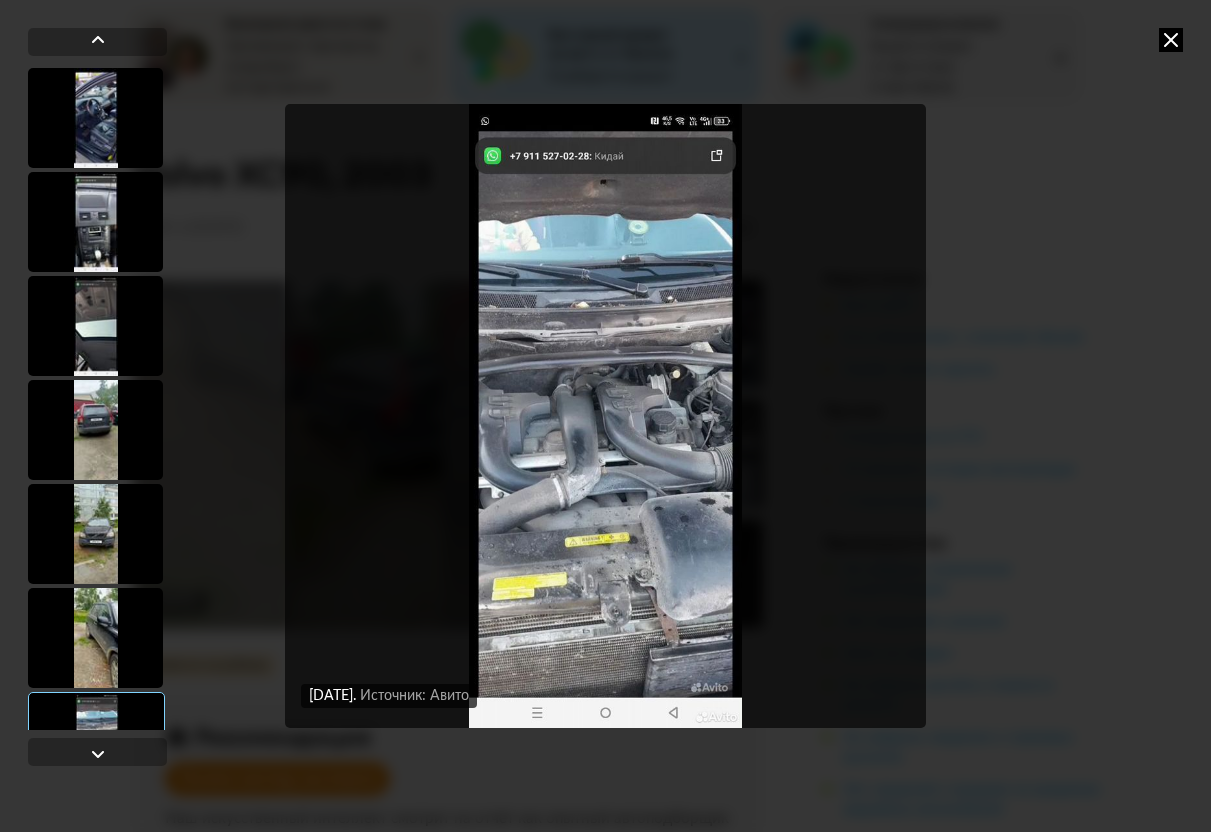 click at bounding box center (95, 534) 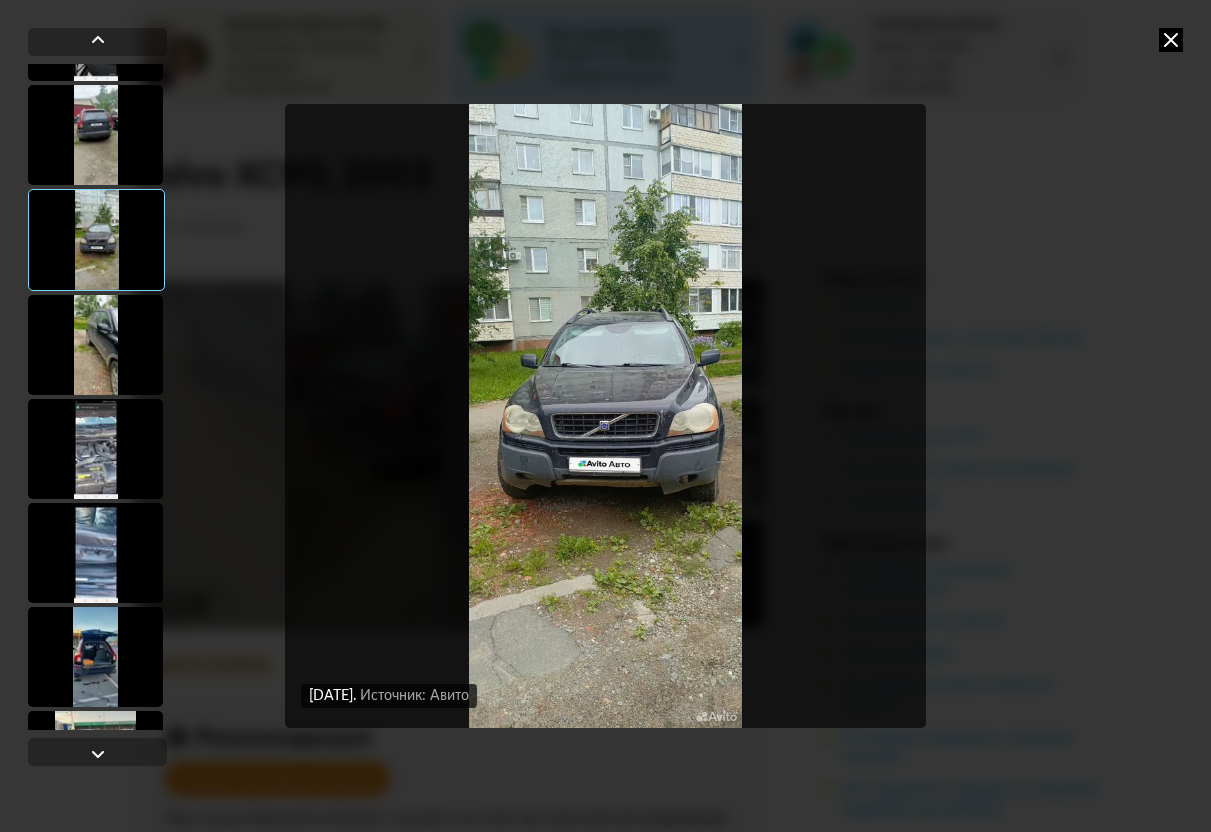 scroll, scrollTop: 400, scrollLeft: 0, axis: vertical 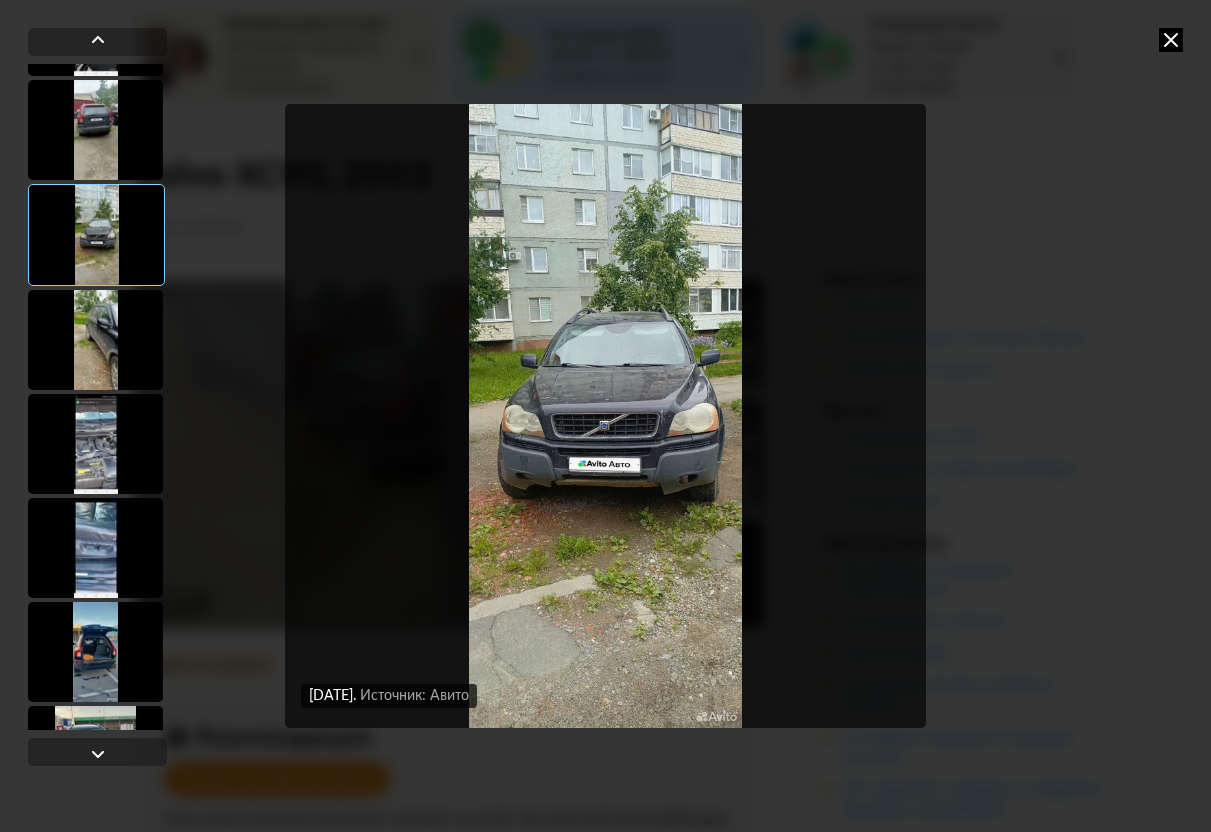 click at bounding box center [95, 444] 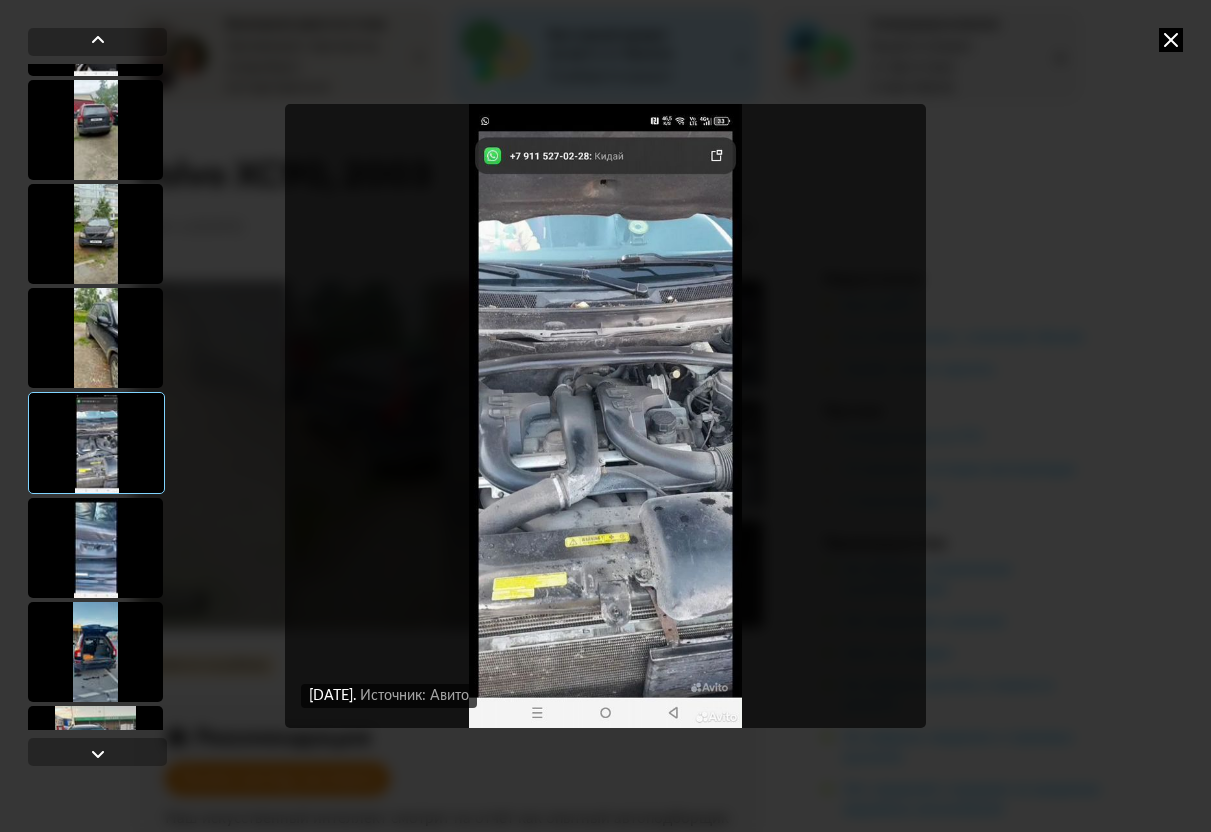 click at bounding box center (95, 548) 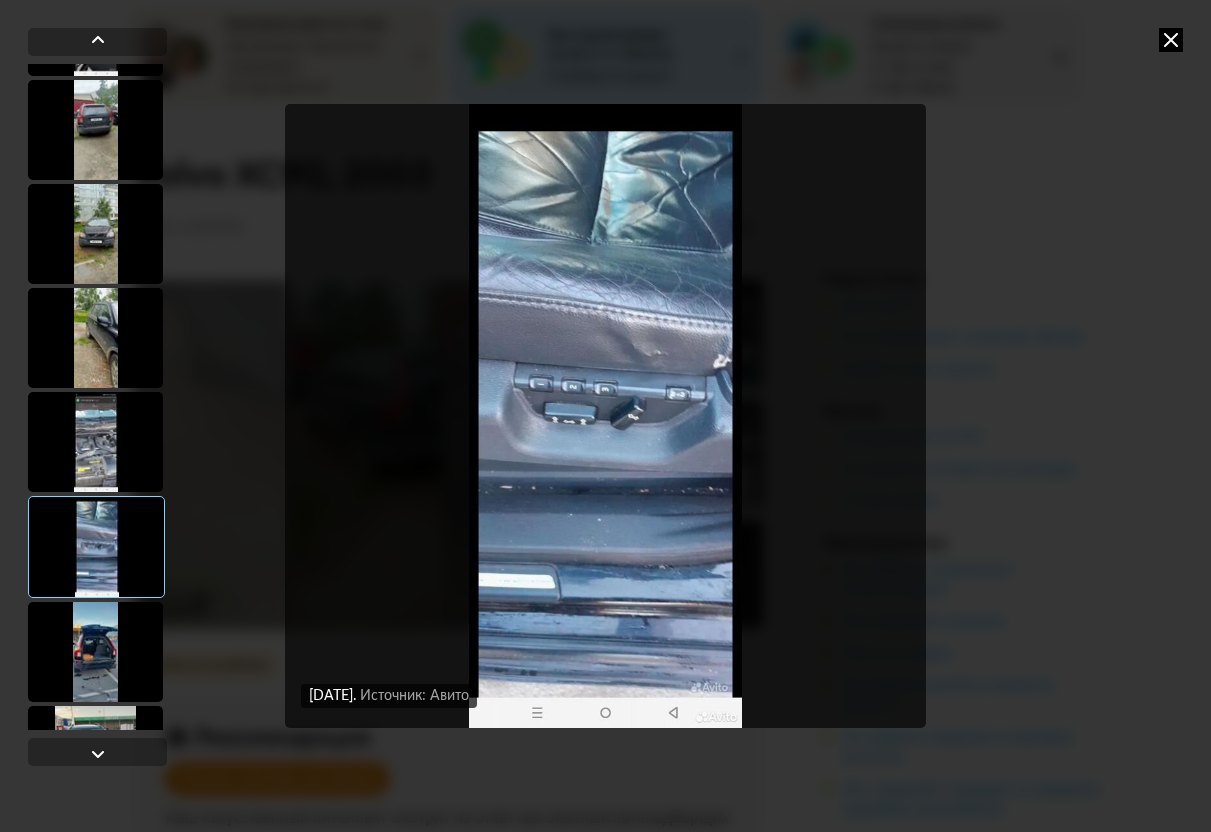 scroll, scrollTop: 500, scrollLeft: 0, axis: vertical 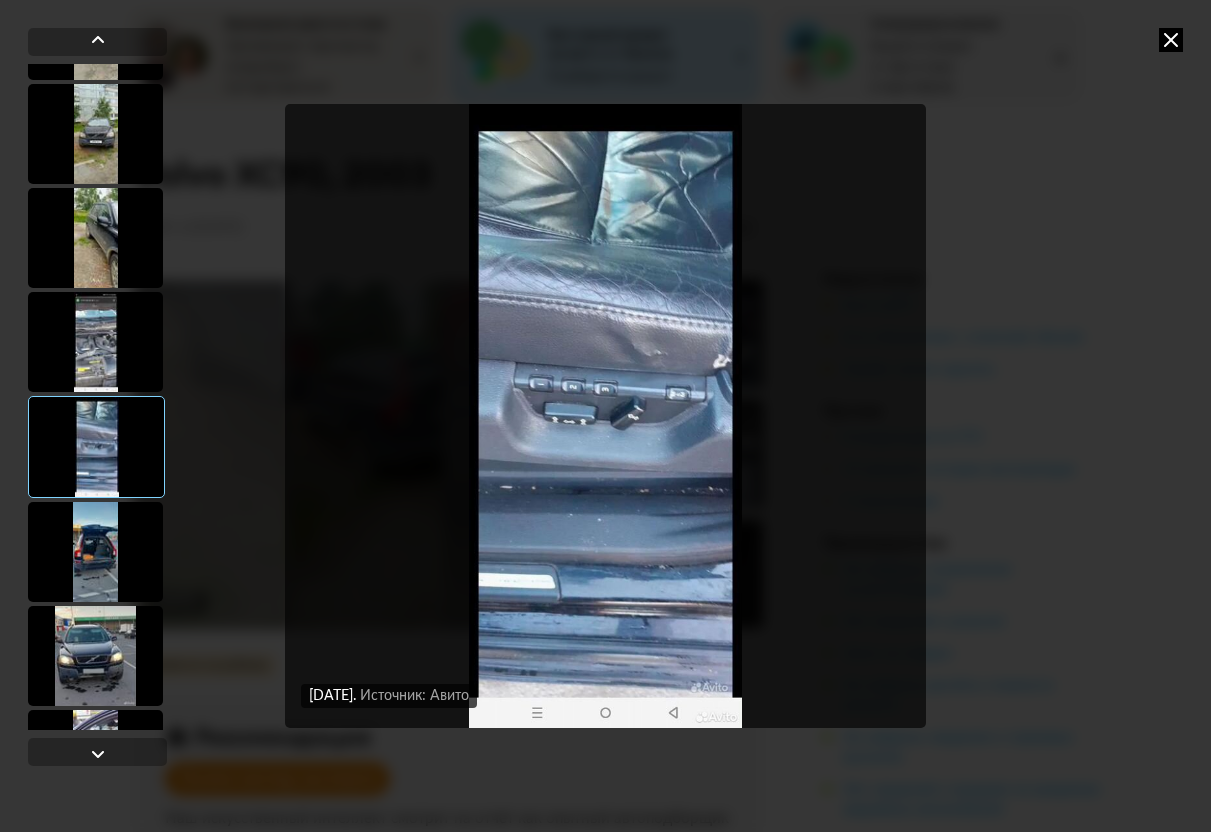 click at bounding box center (95, 552) 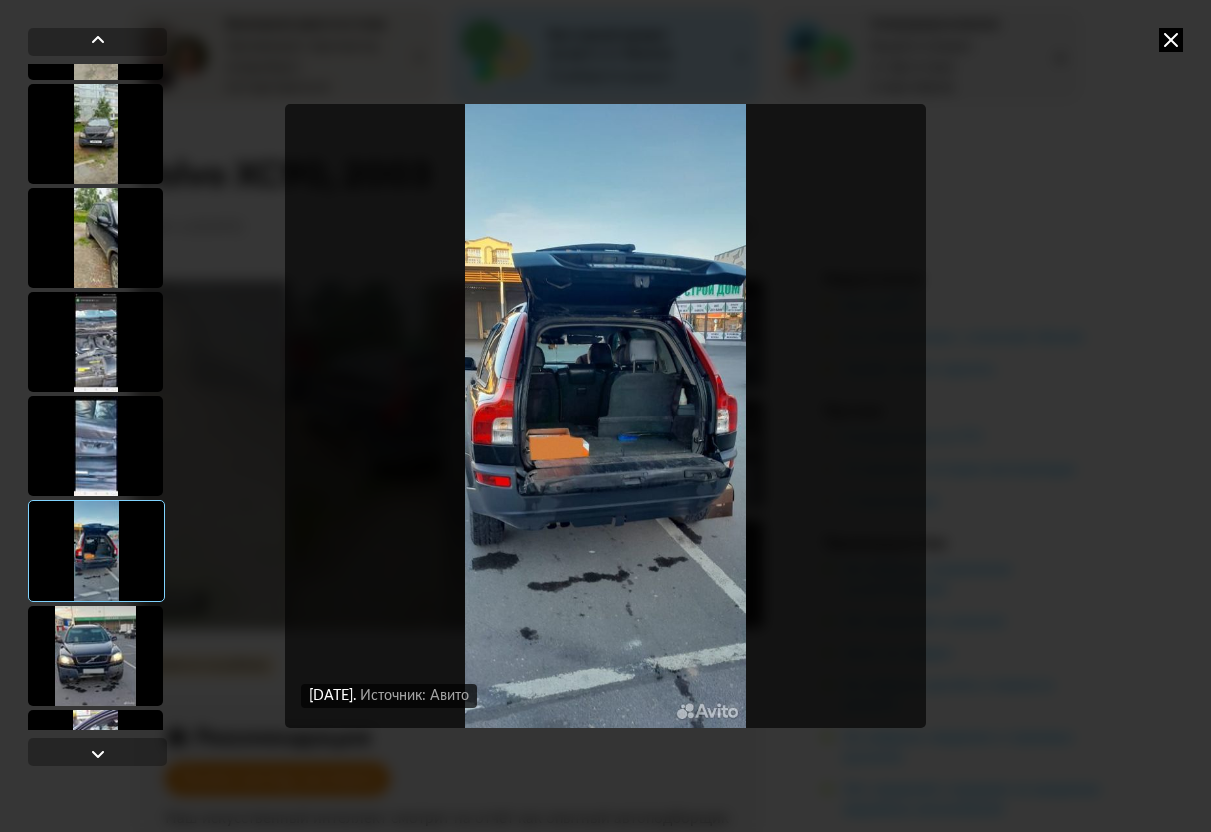 click at bounding box center [95, 656] 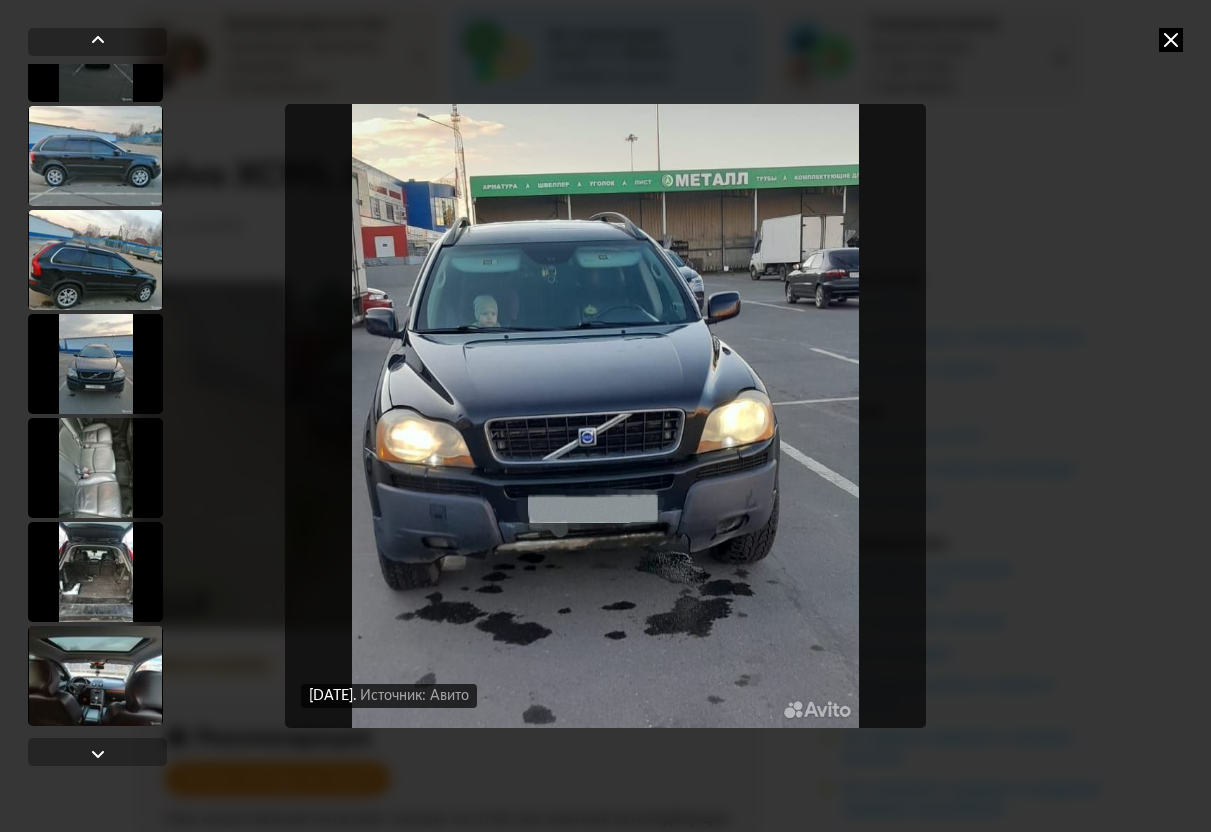 scroll, scrollTop: 3400, scrollLeft: 0, axis: vertical 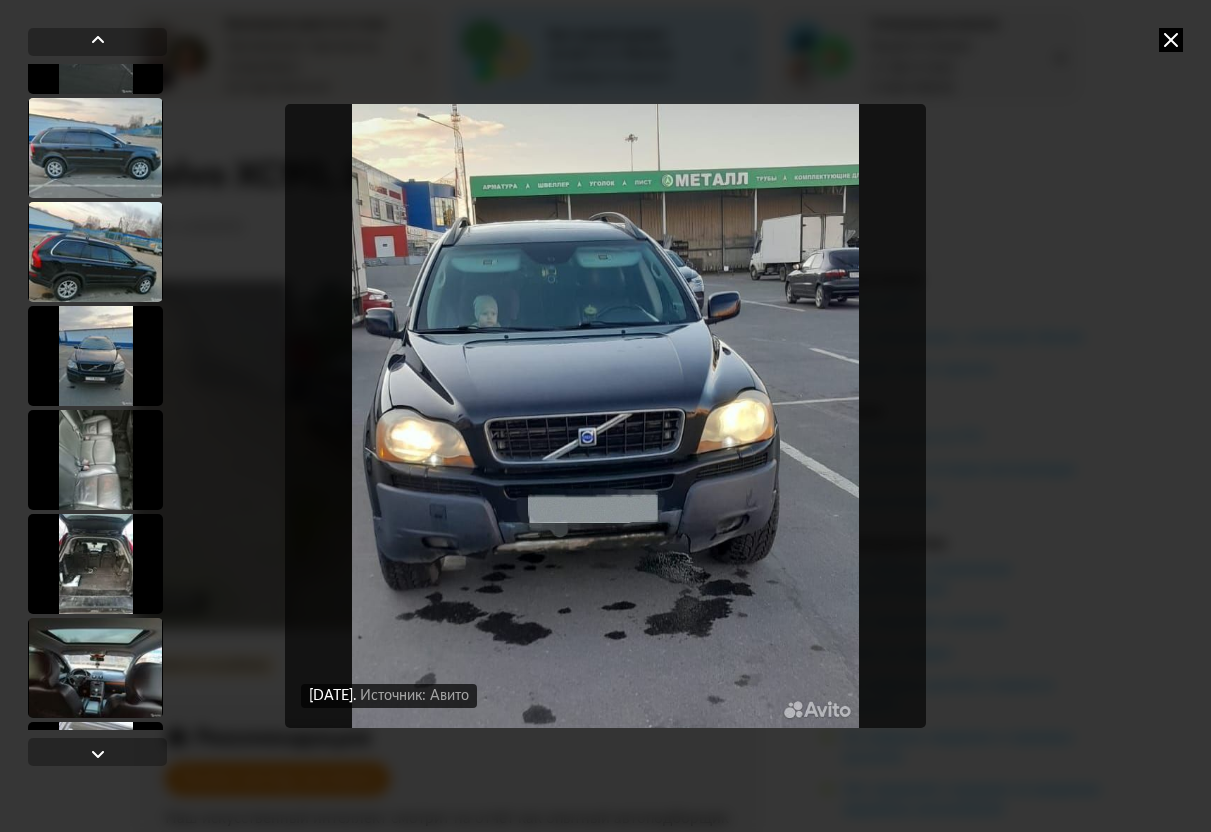 click at bounding box center [95, 356] 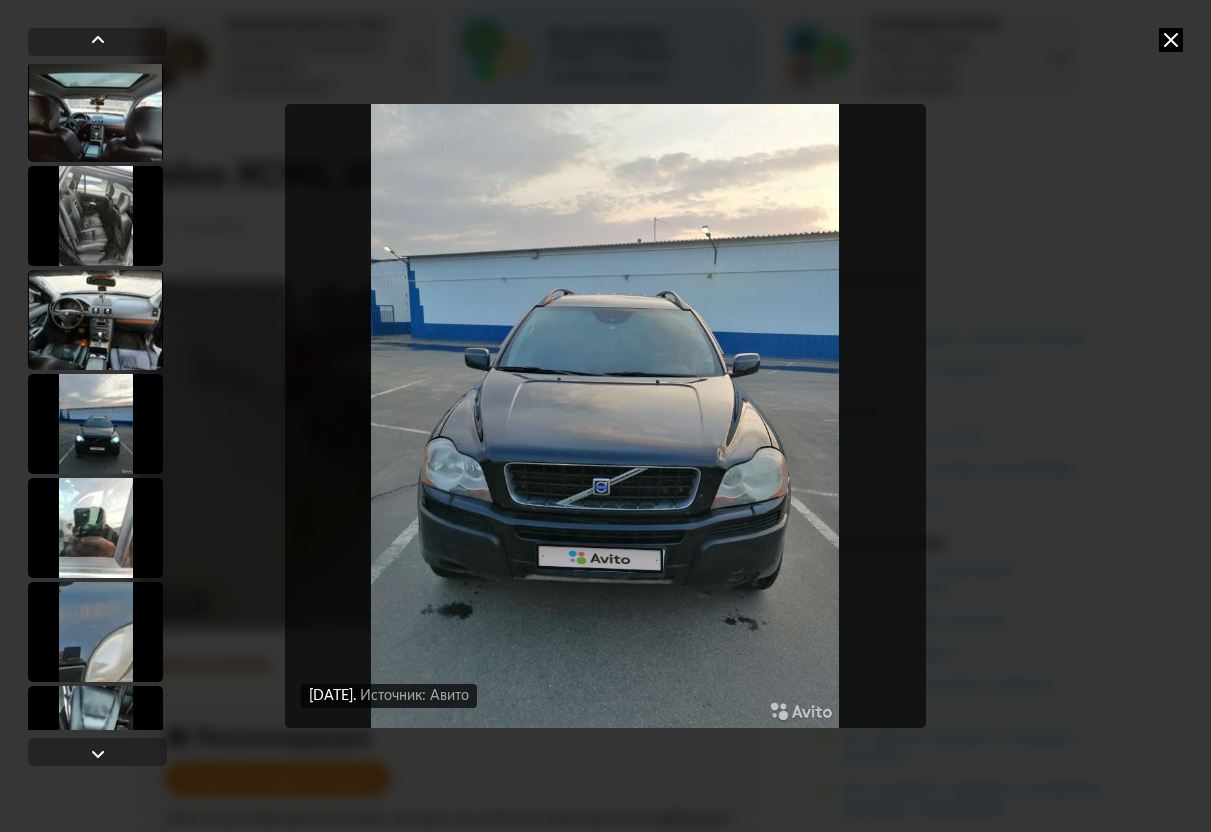 scroll, scrollTop: 4398, scrollLeft: 0, axis: vertical 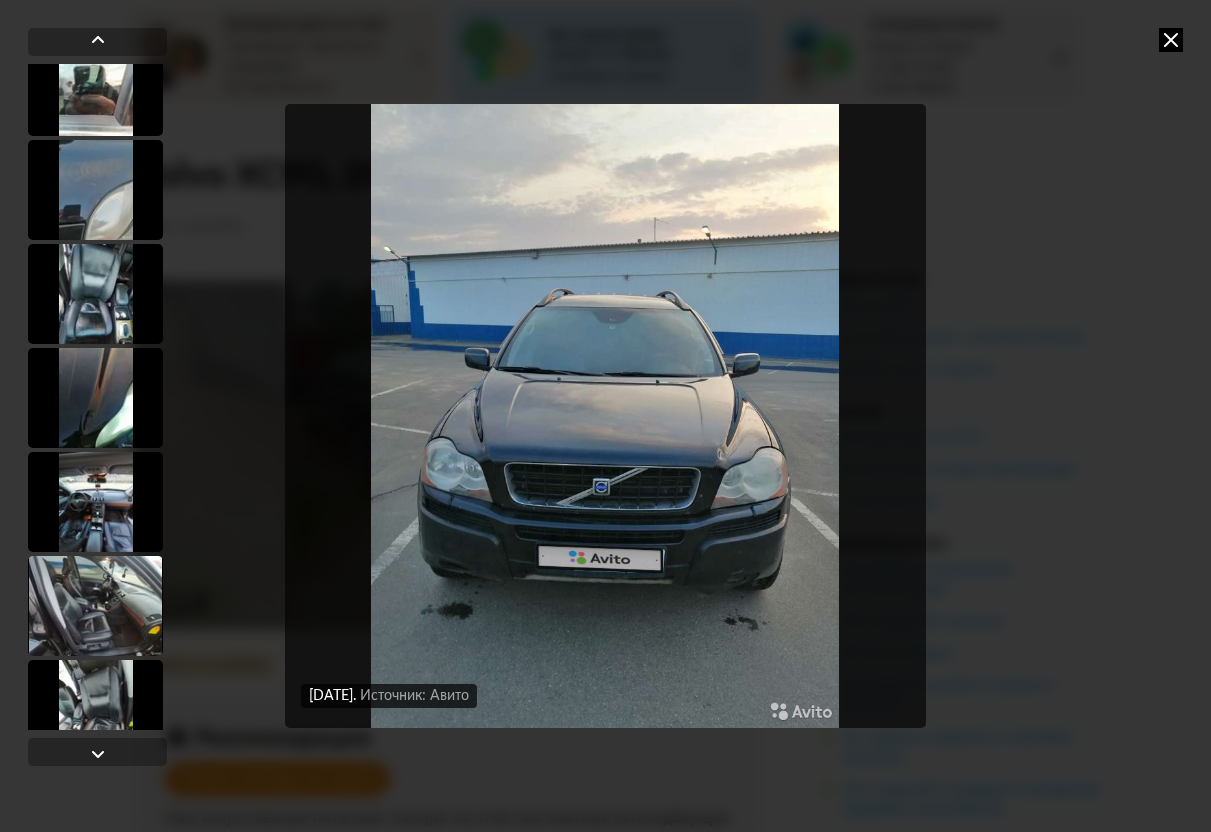 click at bounding box center (95, 502) 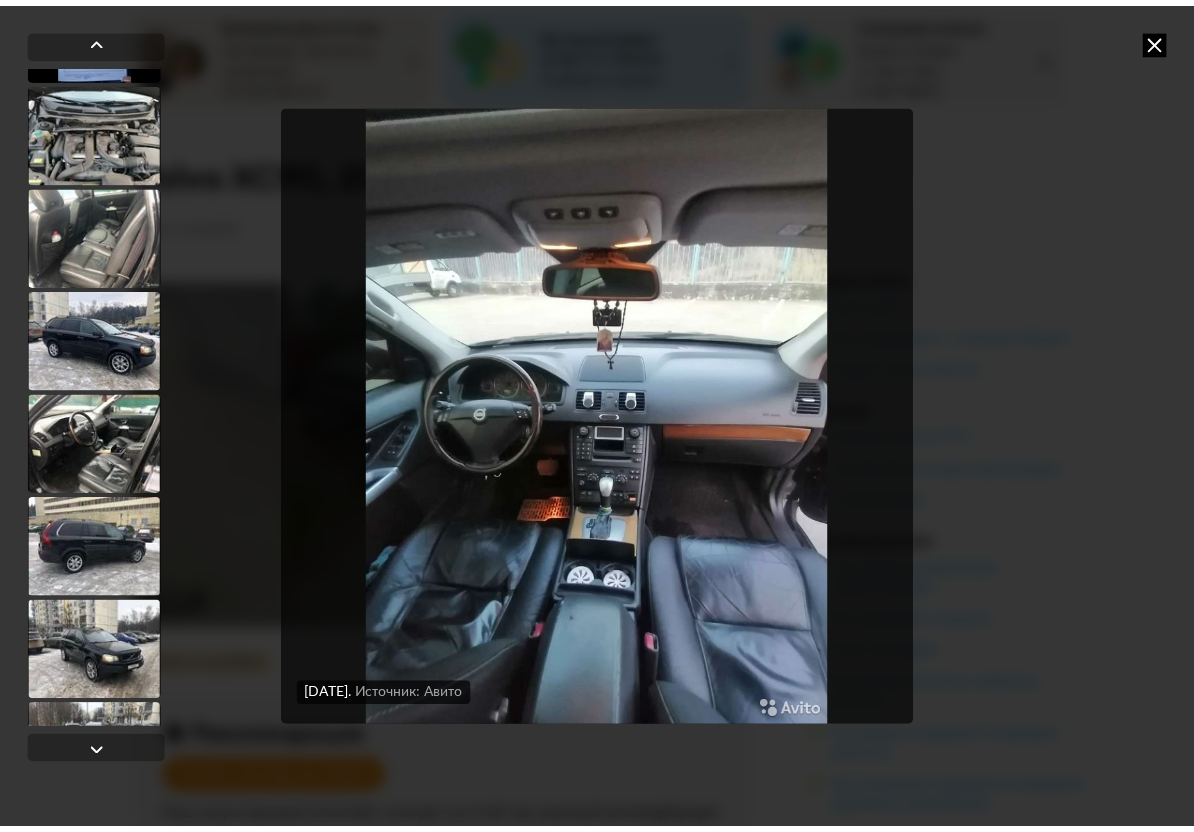 scroll, scrollTop: 5576, scrollLeft: 0, axis: vertical 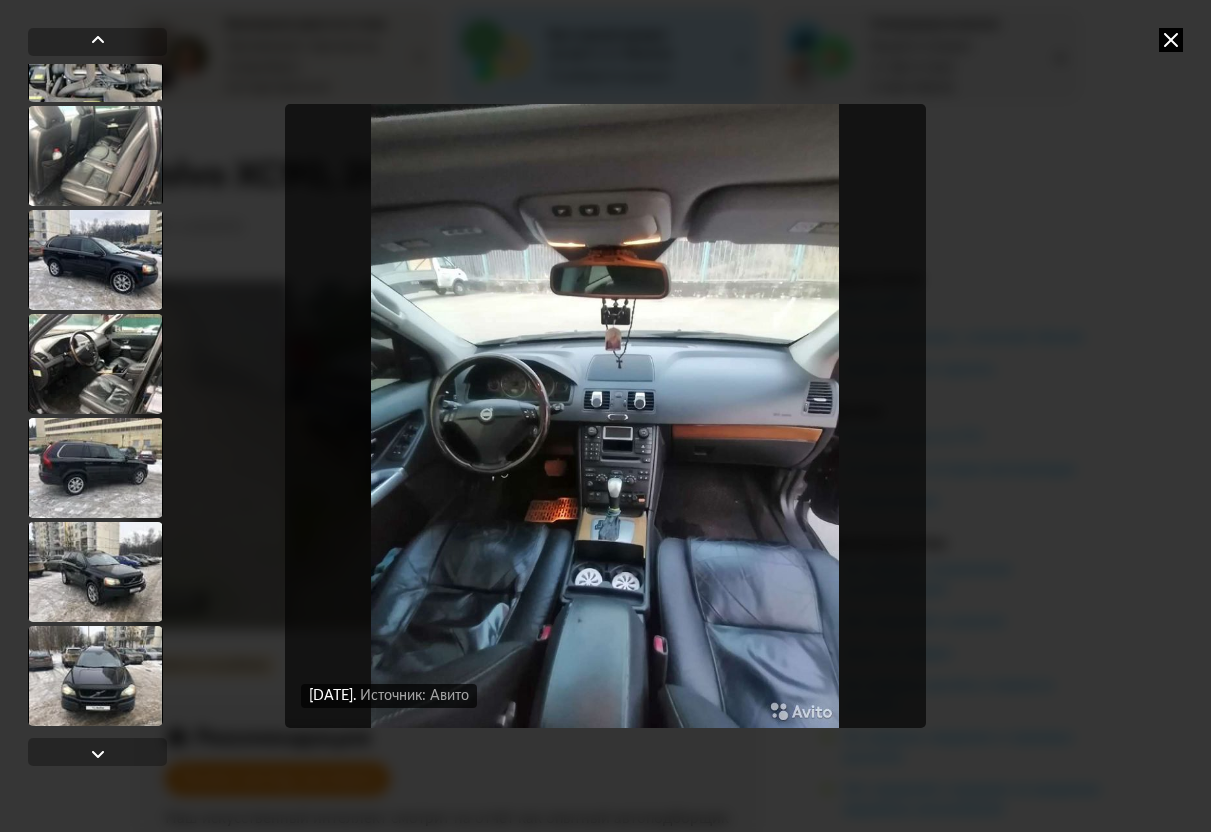 click at bounding box center (1171, 40) 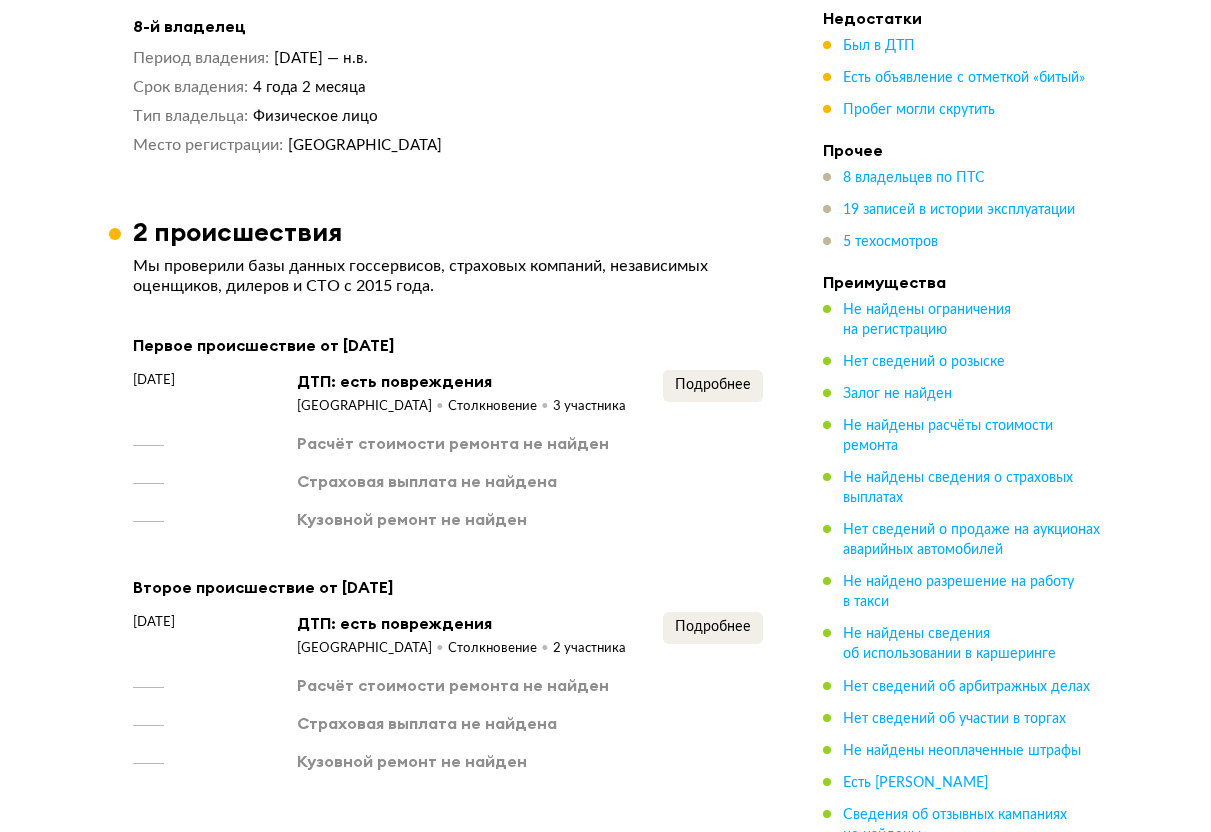 scroll, scrollTop: 3200, scrollLeft: 0, axis: vertical 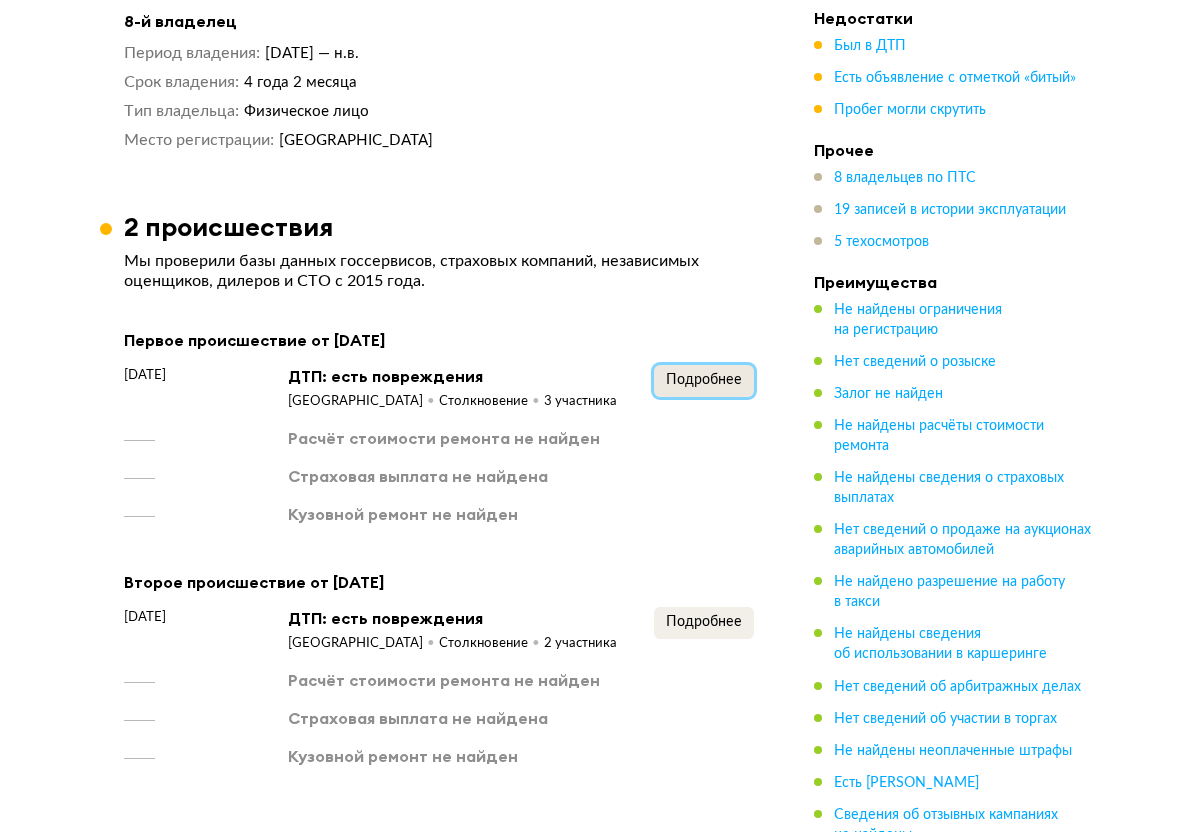 click on "Подробнее" at bounding box center (704, 380) 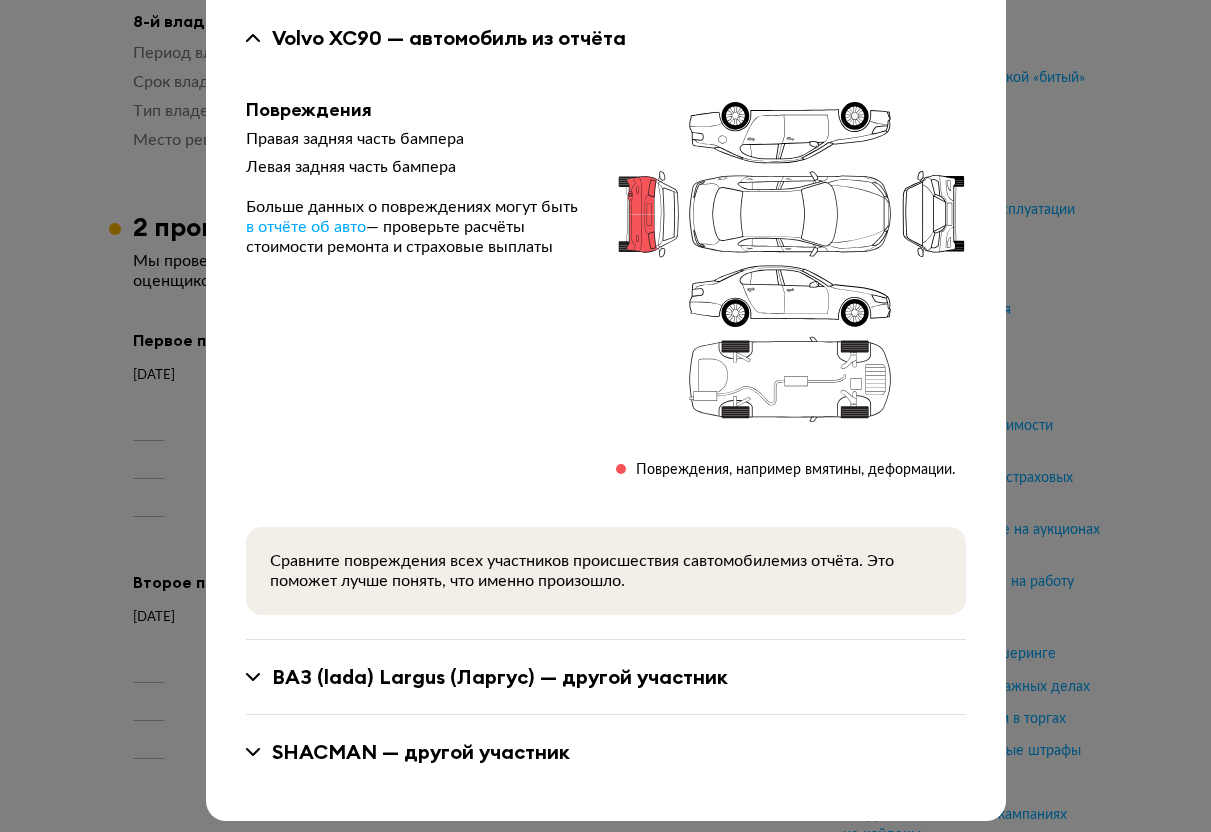 scroll, scrollTop: 164, scrollLeft: 0, axis: vertical 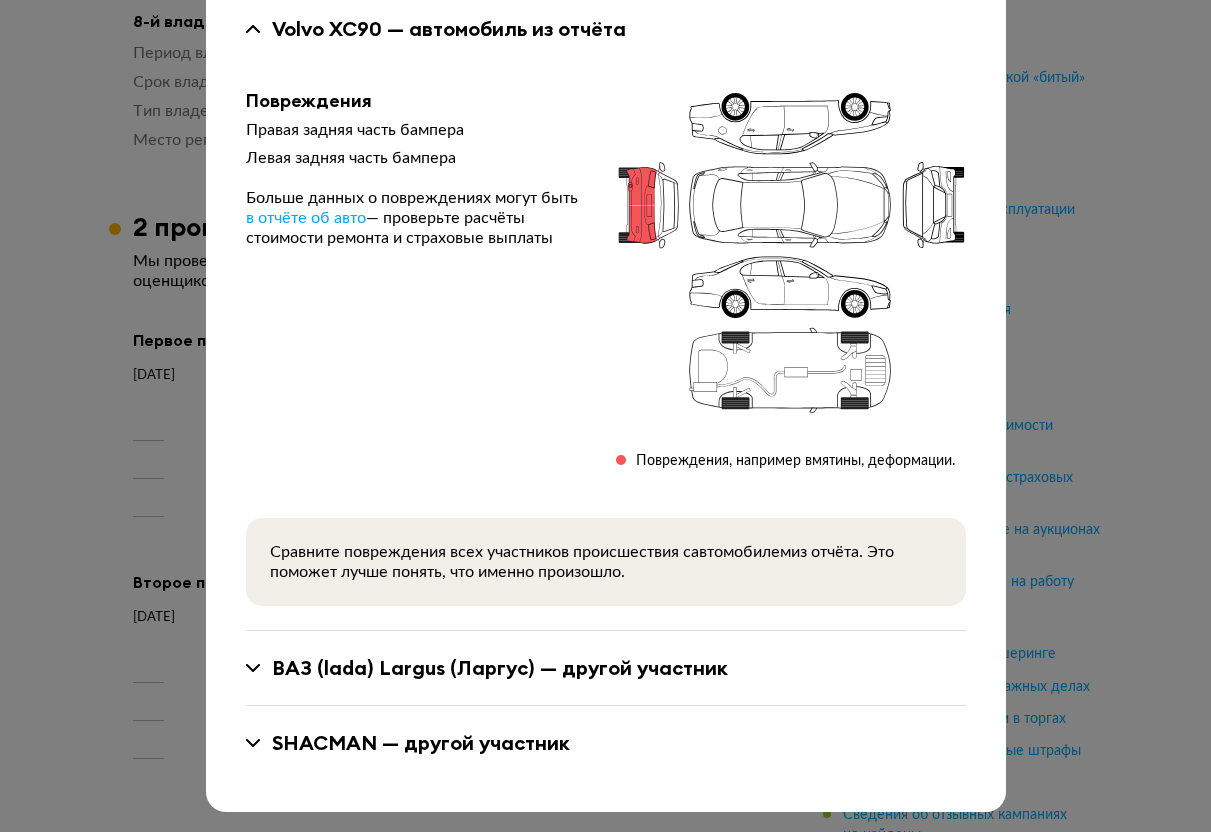 click on "ВАЗ (lada)   [PERSON_NAME] (Ларгус)   —   другой участник" at bounding box center (500, 668) 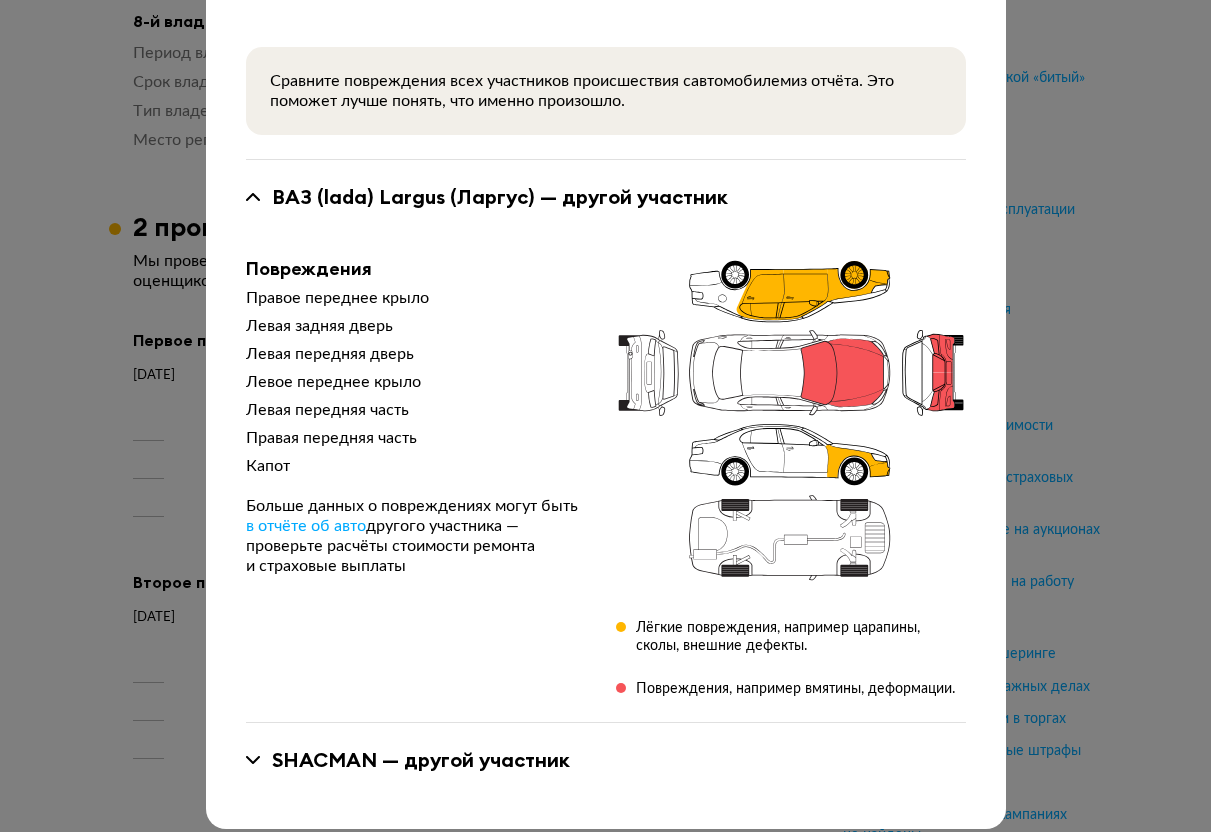 scroll, scrollTop: 652, scrollLeft: 0, axis: vertical 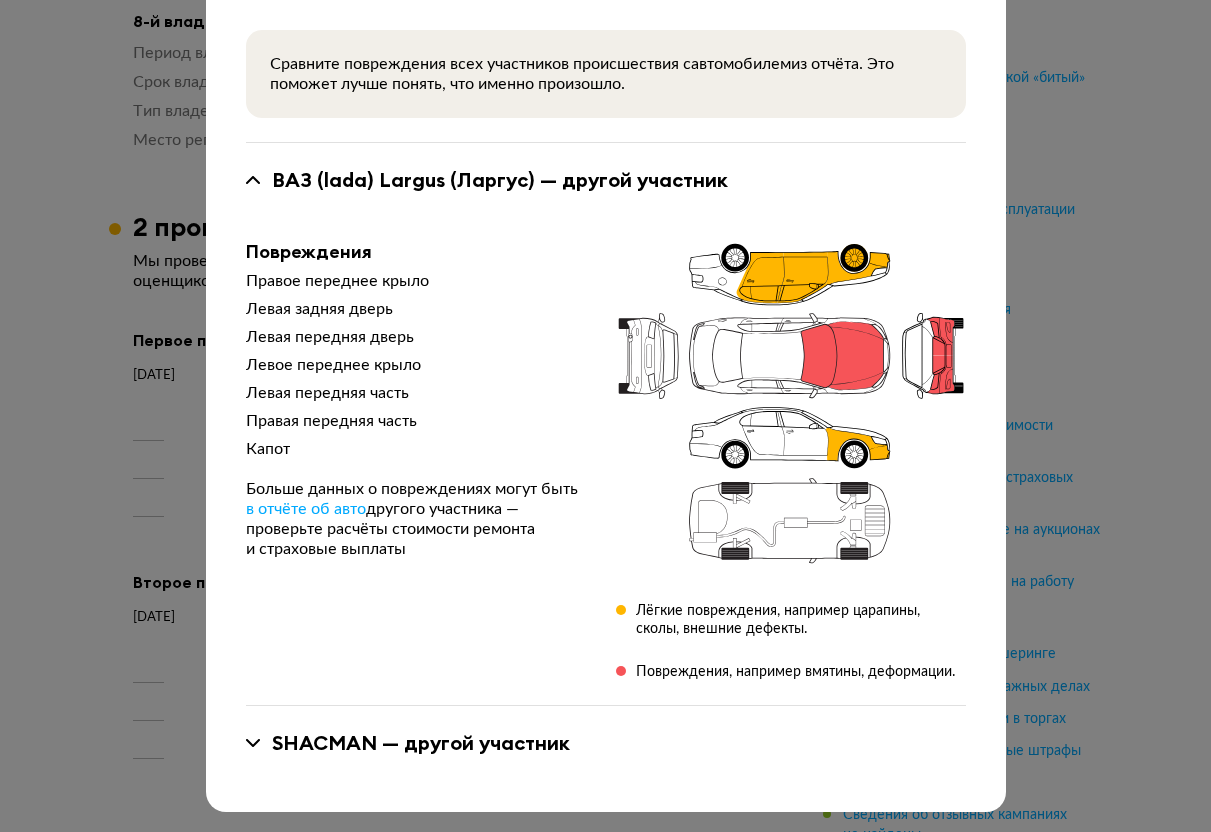 click on "SHACMAN     —   другой участник" at bounding box center [606, 743] 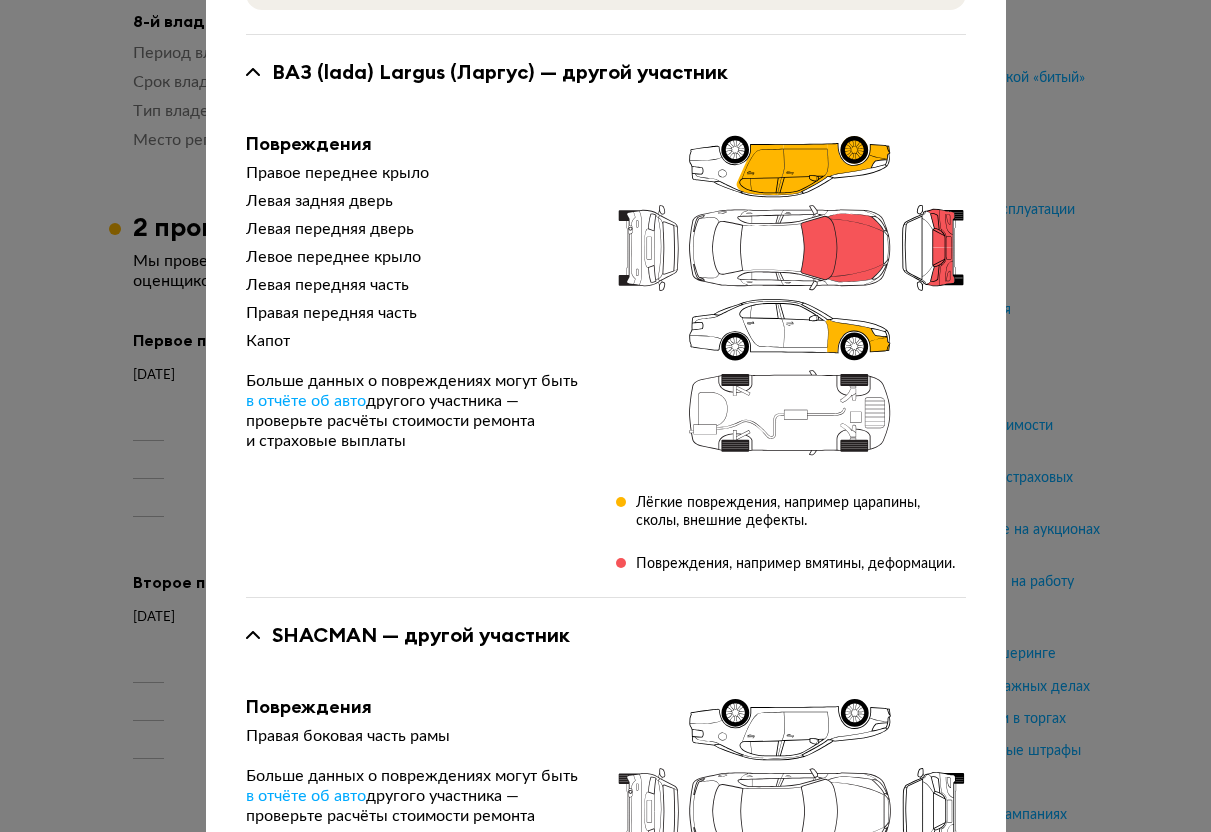 scroll, scrollTop: 698, scrollLeft: 0, axis: vertical 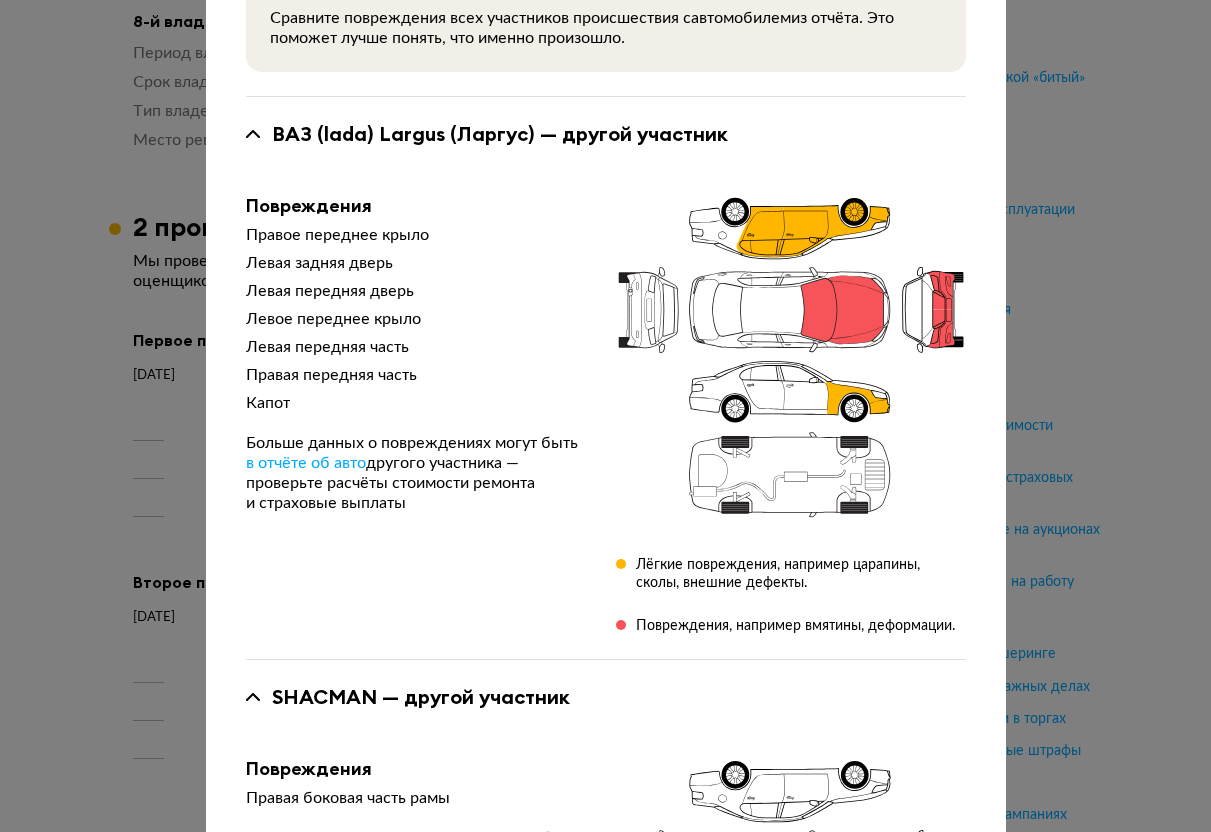 click on "ДТП от [DATE] 11:55 Тип происшествия :  Столкновение Регион :  Вологодская область Volvo   XC90   —   автомобиль из отчёта Повреждения Правая задняя часть бампера Левая задняя часть бампера Больше данных о повреждениях могут быть  в отчёте об авто   — проверьте расчёты стоимости ремонта и страховые выплаты Повреждения, например вмятины, деформации. Сравните повреждения всех участников происшествия с  автомобилем  из отчёта. Это поможет лучше понять, что именно произошло. ВАЗ (lada)   [PERSON_NAME] (Ларгус)   —   другой участник Повреждения Правое переднее крыло" at bounding box center (605, 416) 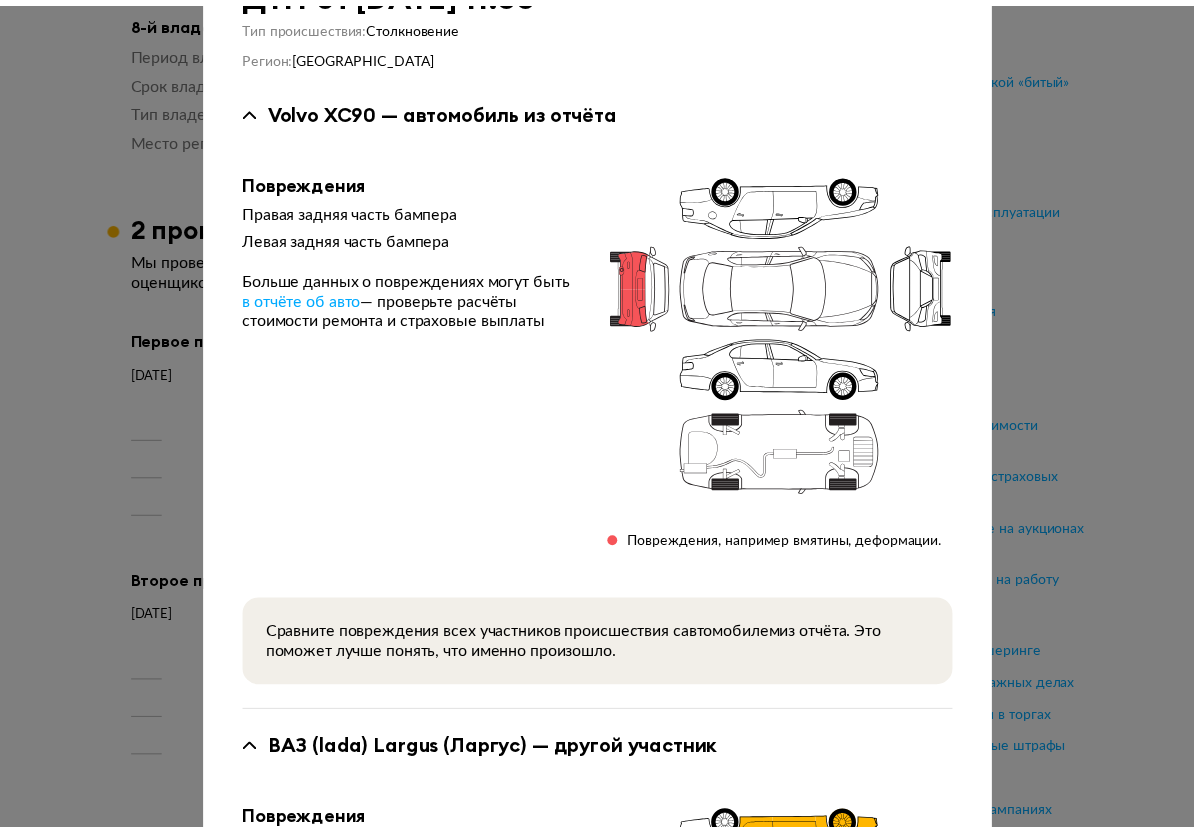 scroll, scrollTop: 0, scrollLeft: 0, axis: both 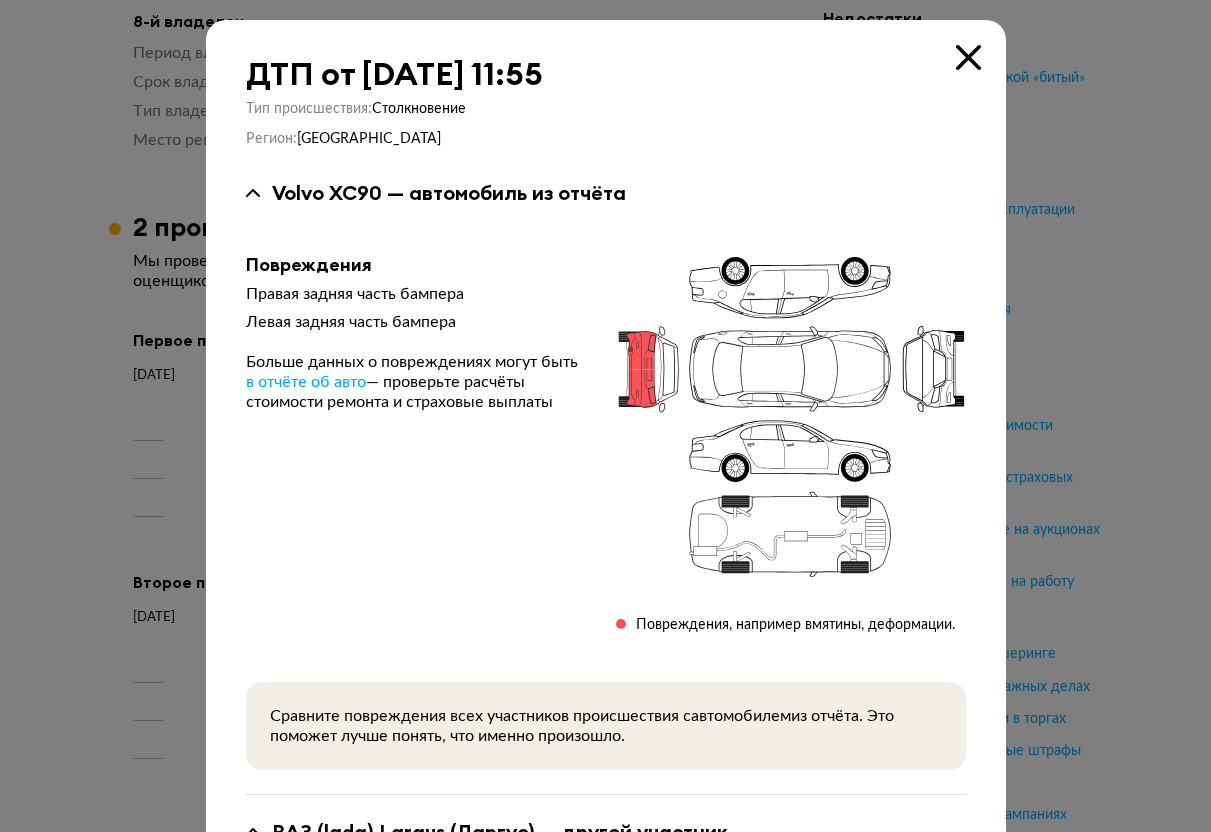 click at bounding box center (968, 57) 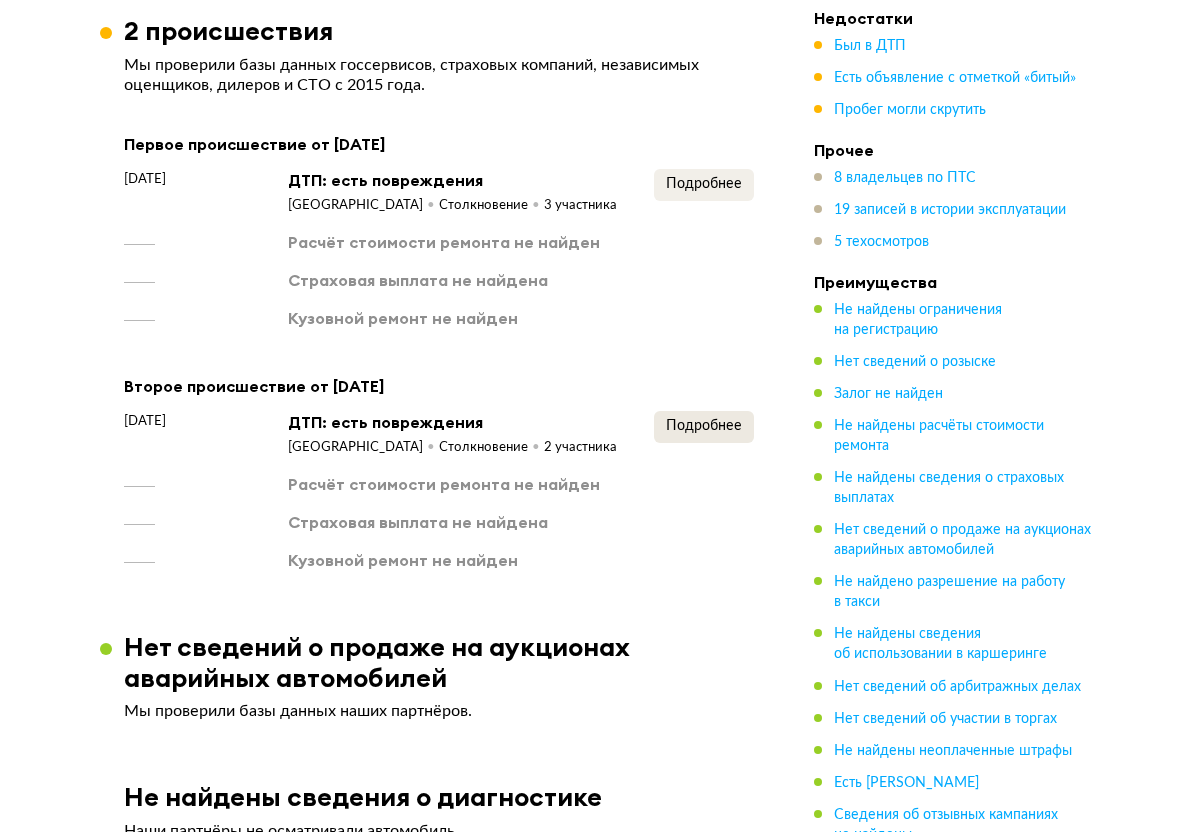 scroll, scrollTop: 3400, scrollLeft: 0, axis: vertical 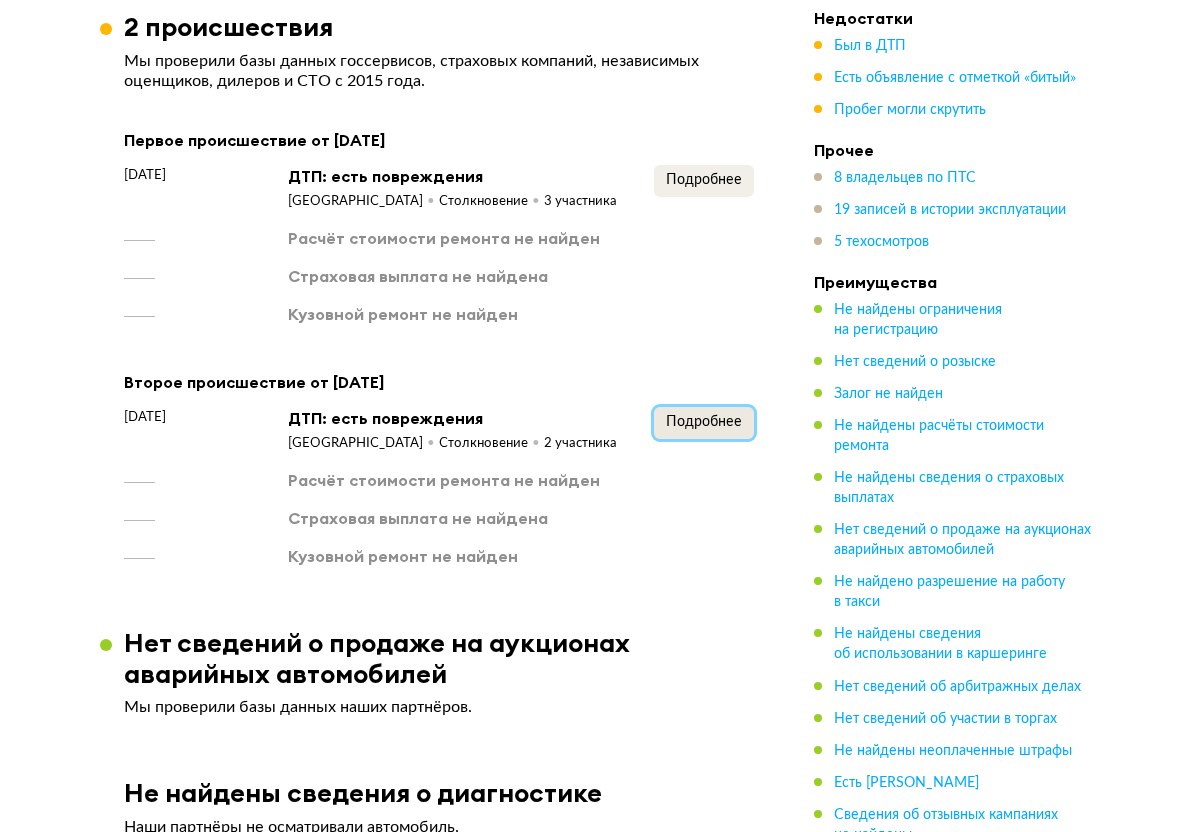 click on "Подробнее" at bounding box center [704, 422] 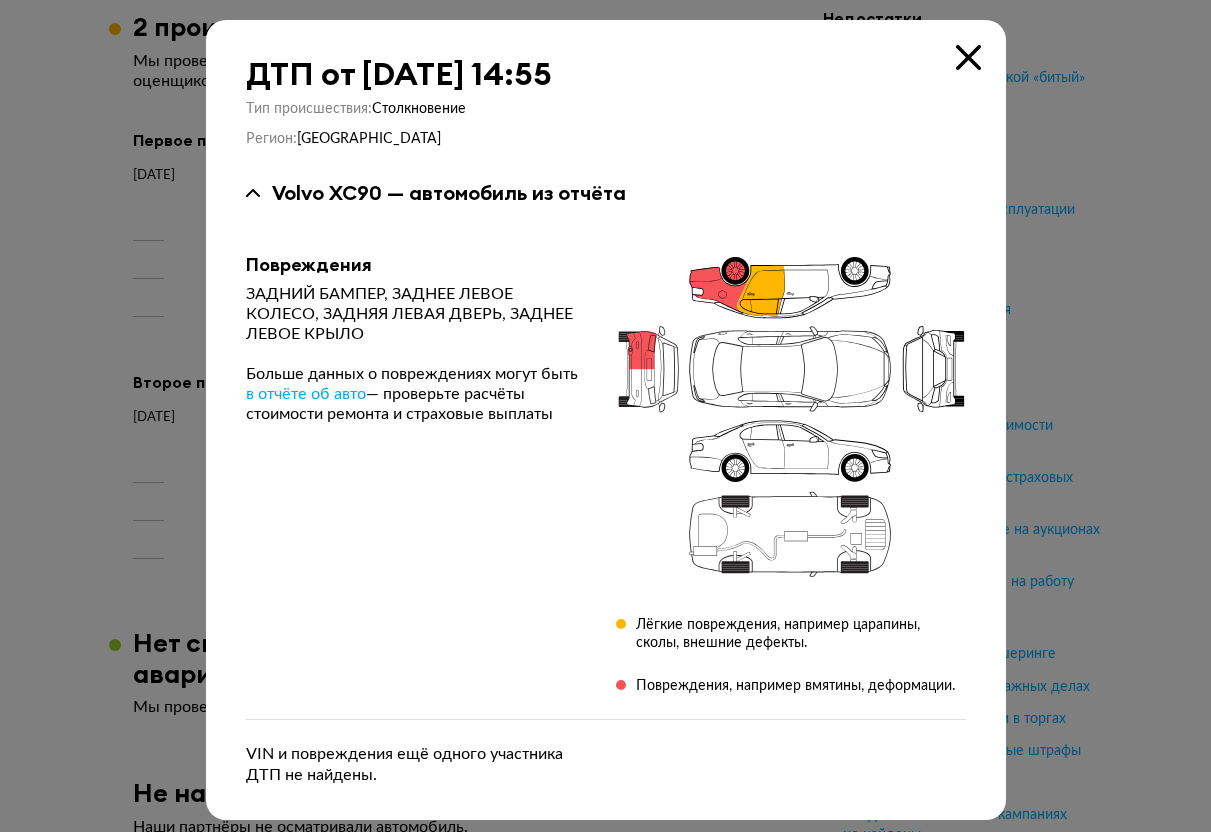 click at bounding box center [968, 57] 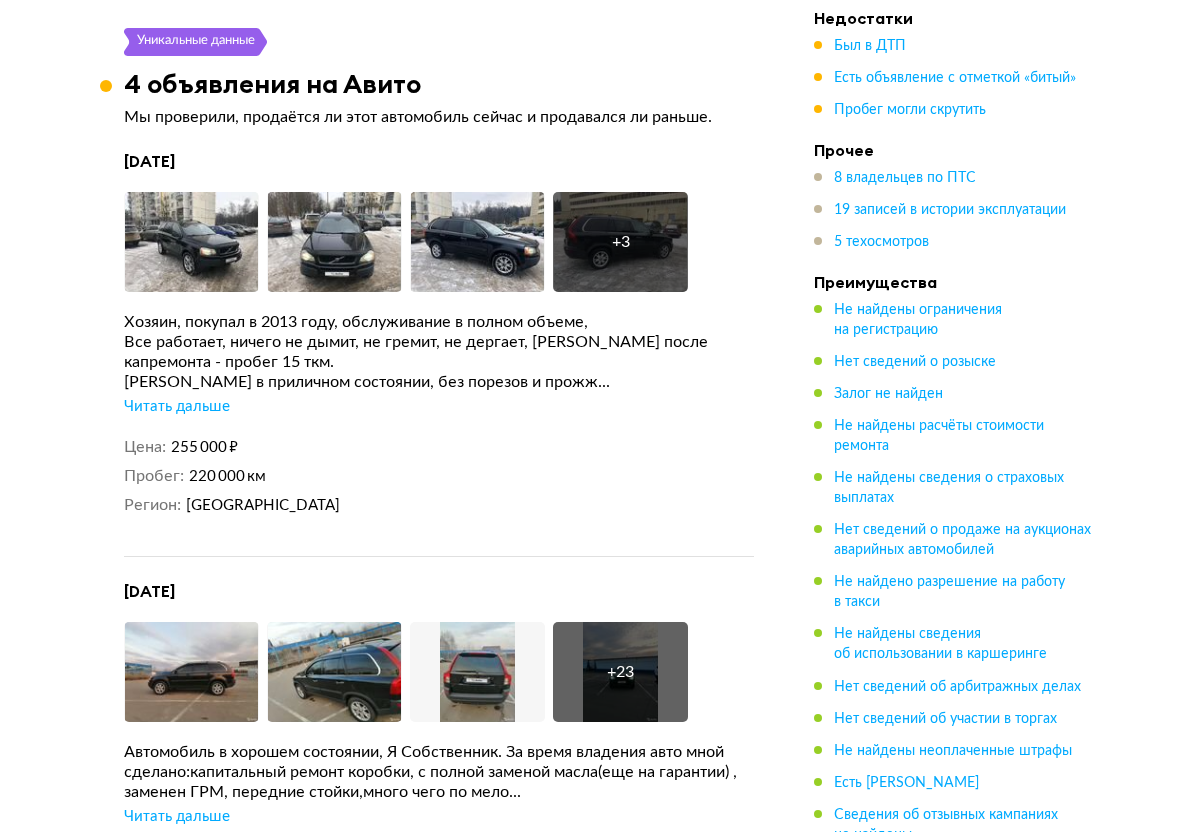 scroll, scrollTop: 4900, scrollLeft: 0, axis: vertical 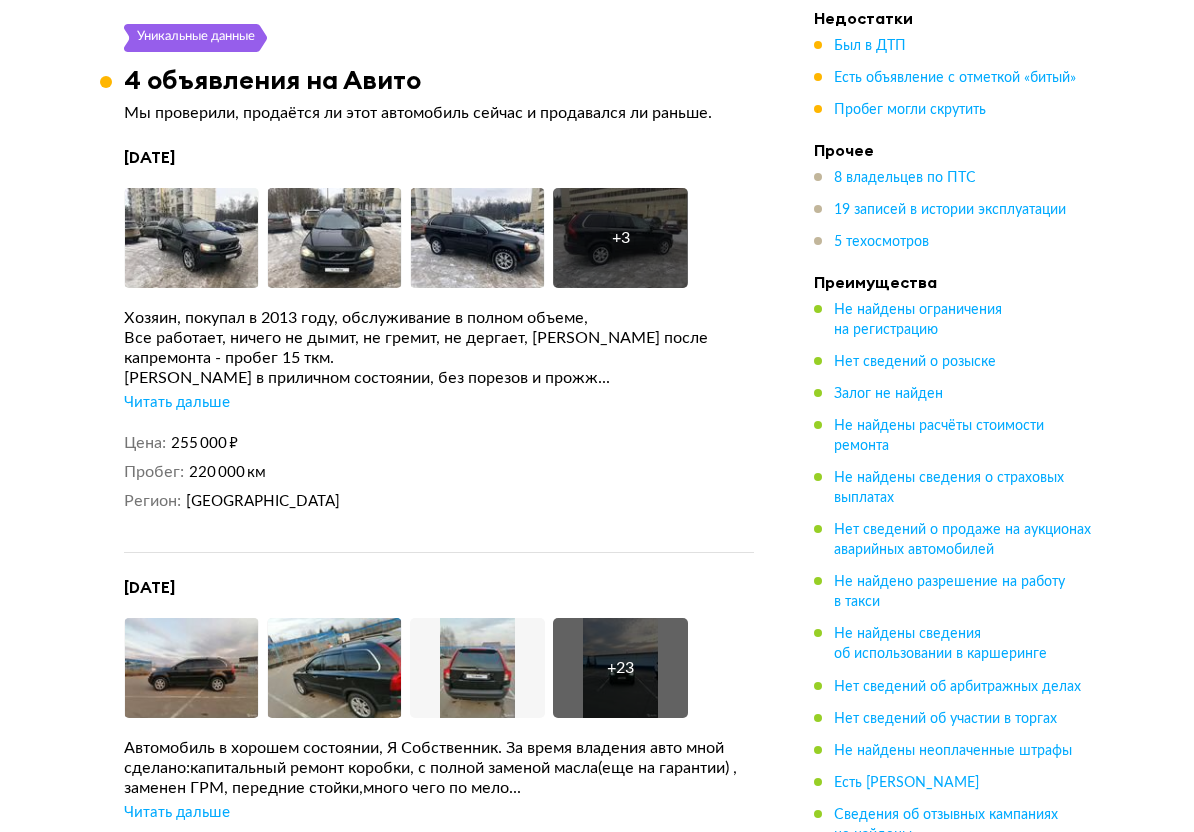 click on "Читать дальше" at bounding box center [177, 403] 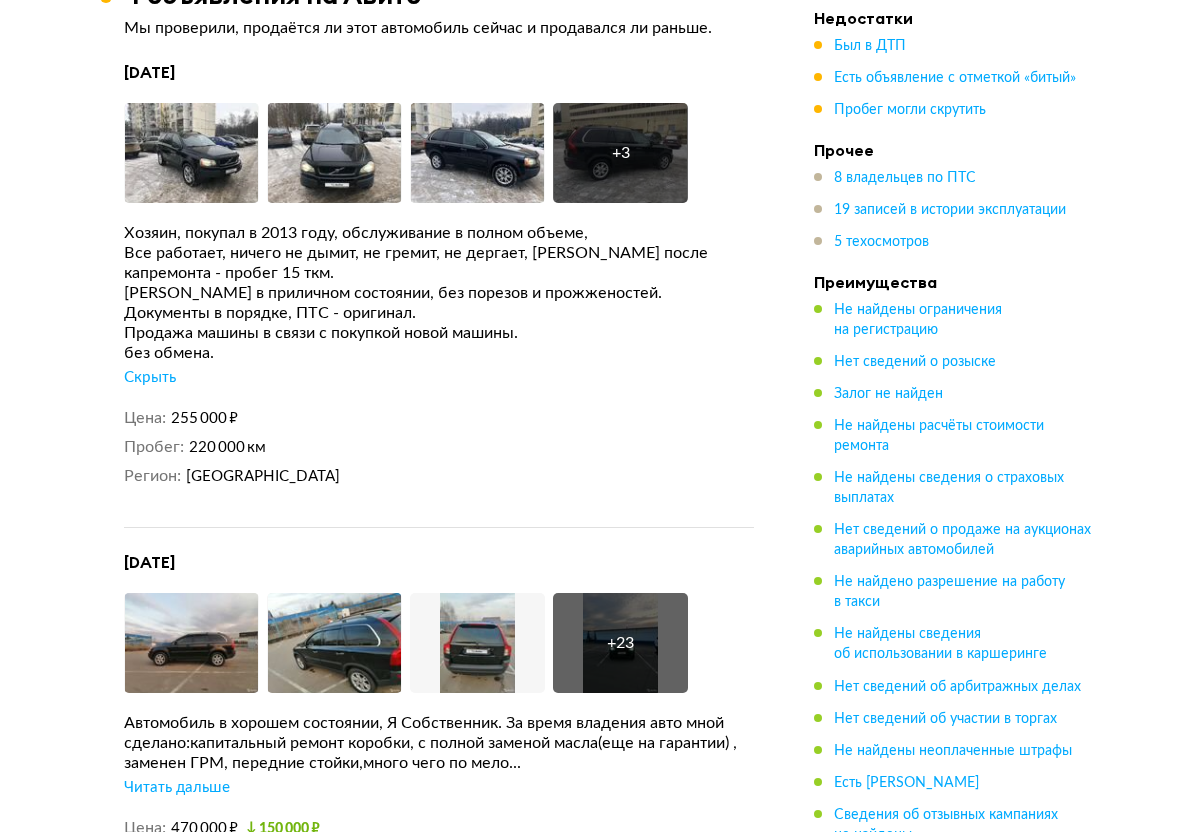 scroll, scrollTop: 5200, scrollLeft: 0, axis: vertical 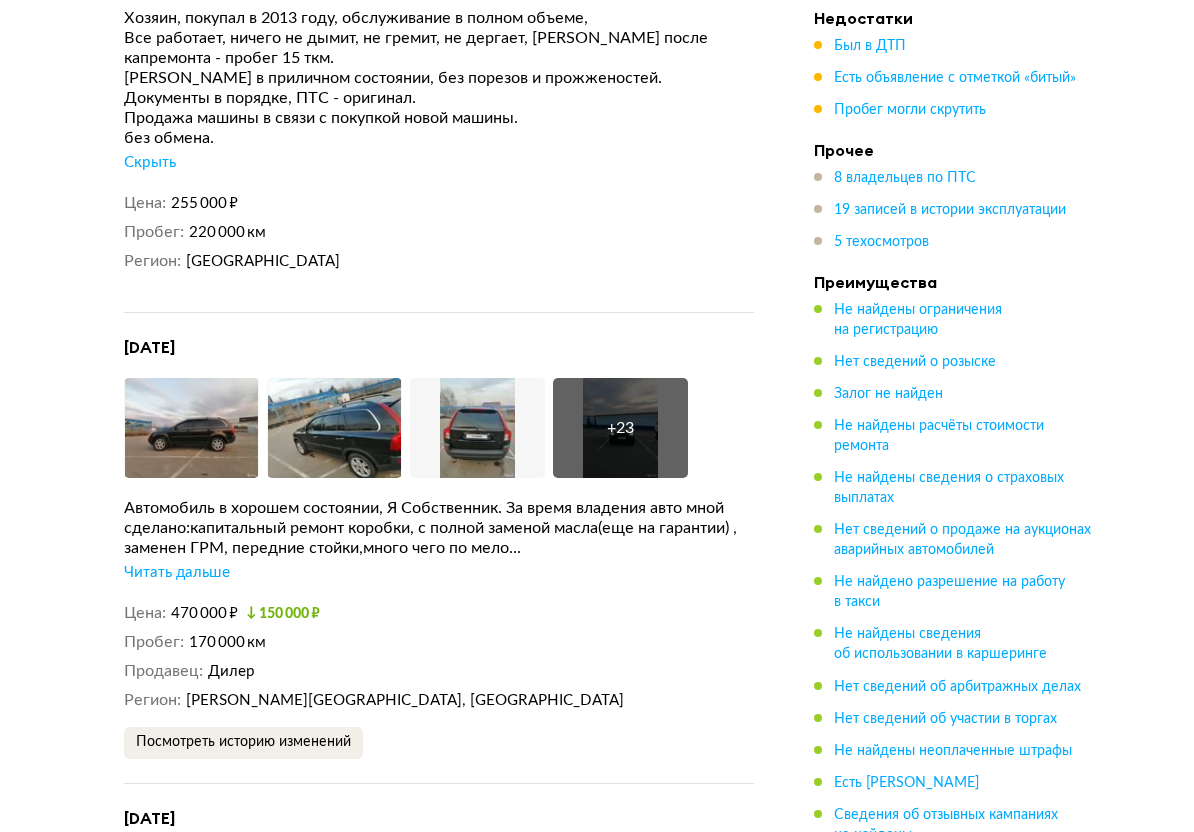 click on "Читать дальше" at bounding box center (177, 573) 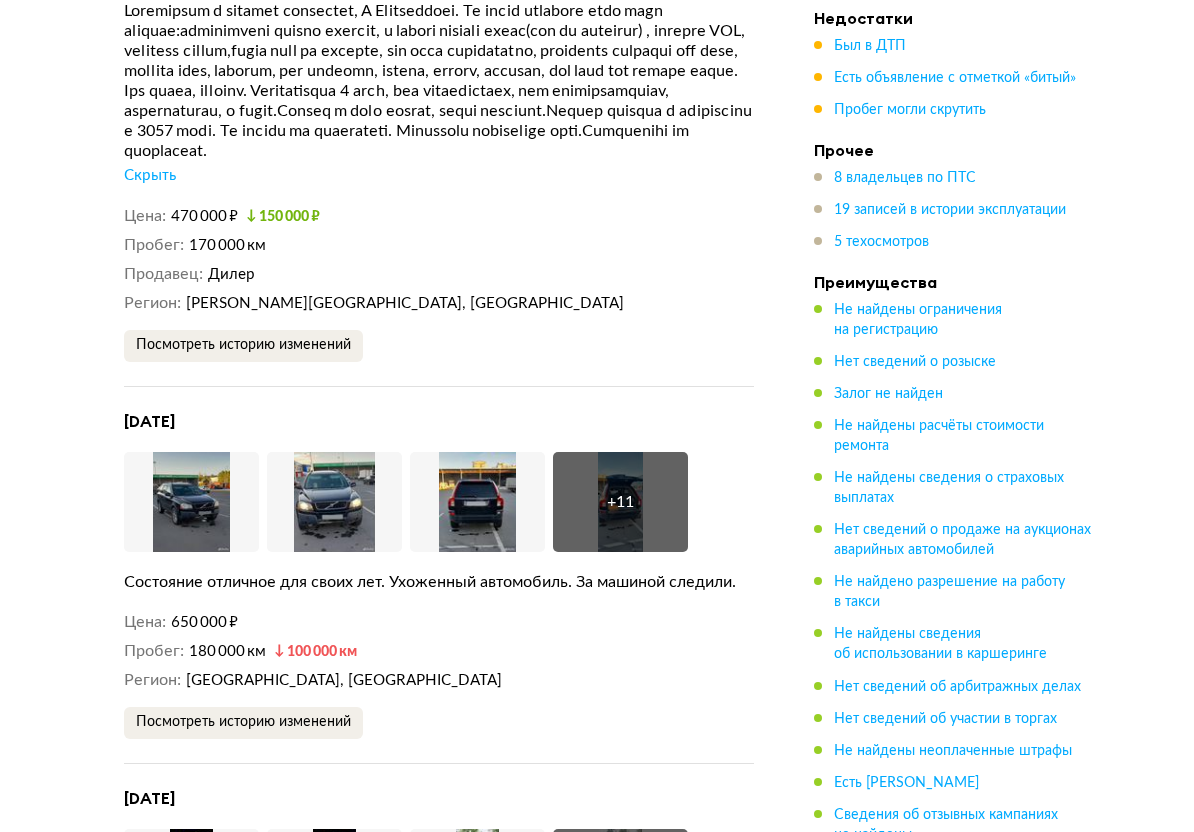 scroll, scrollTop: 5900, scrollLeft: 0, axis: vertical 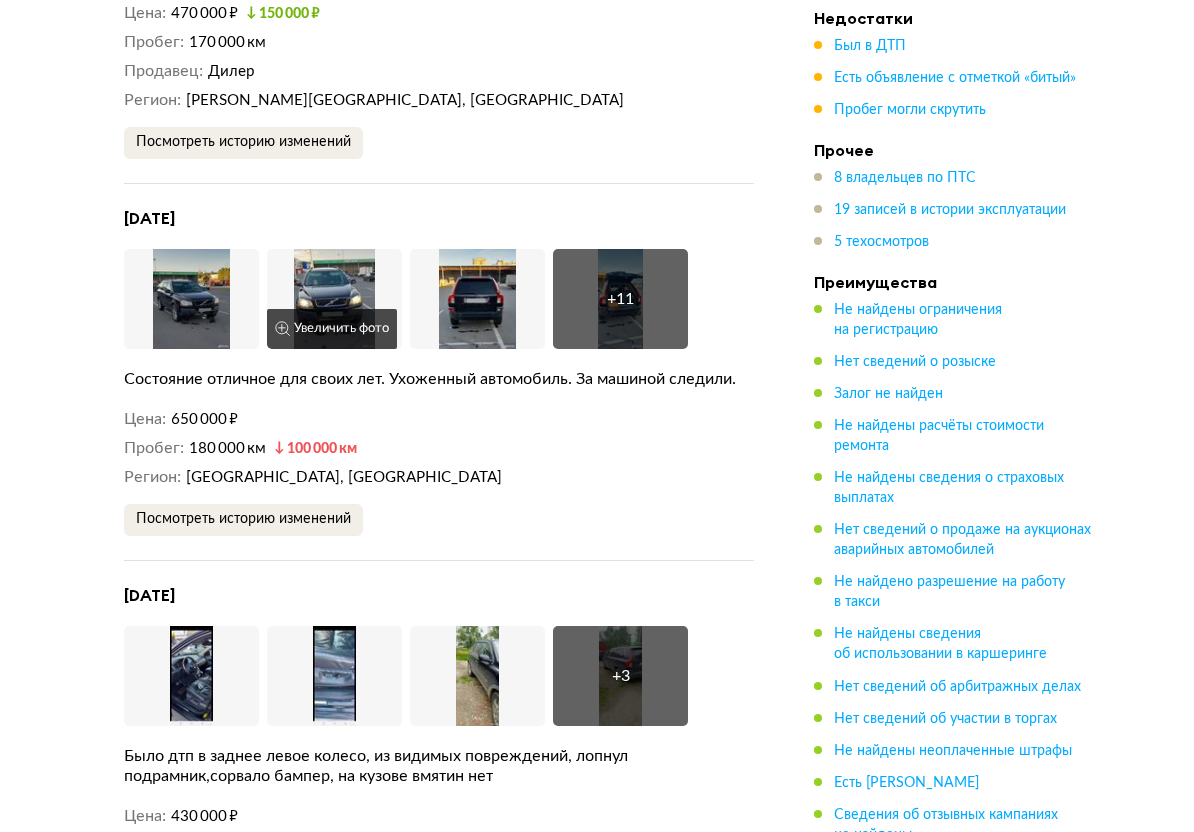 click at bounding box center (334, 299) 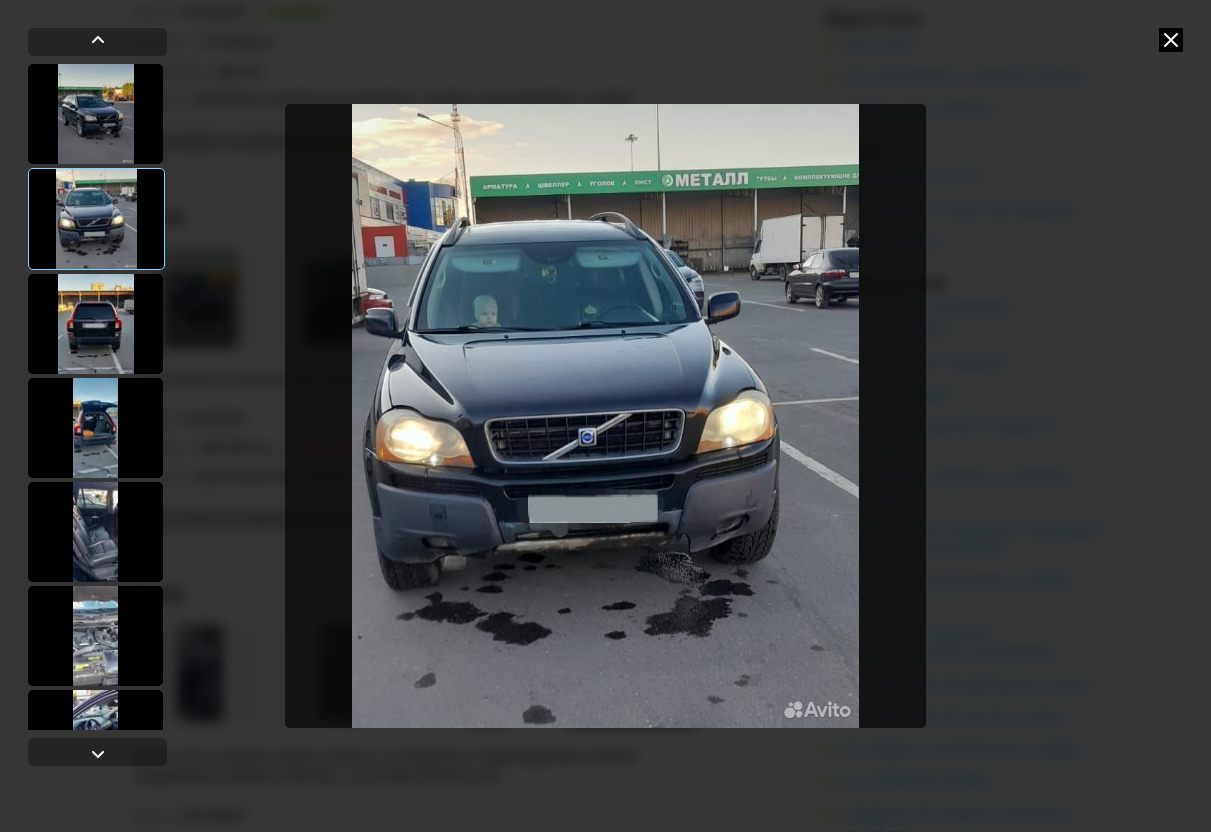 click at bounding box center [605, 416] 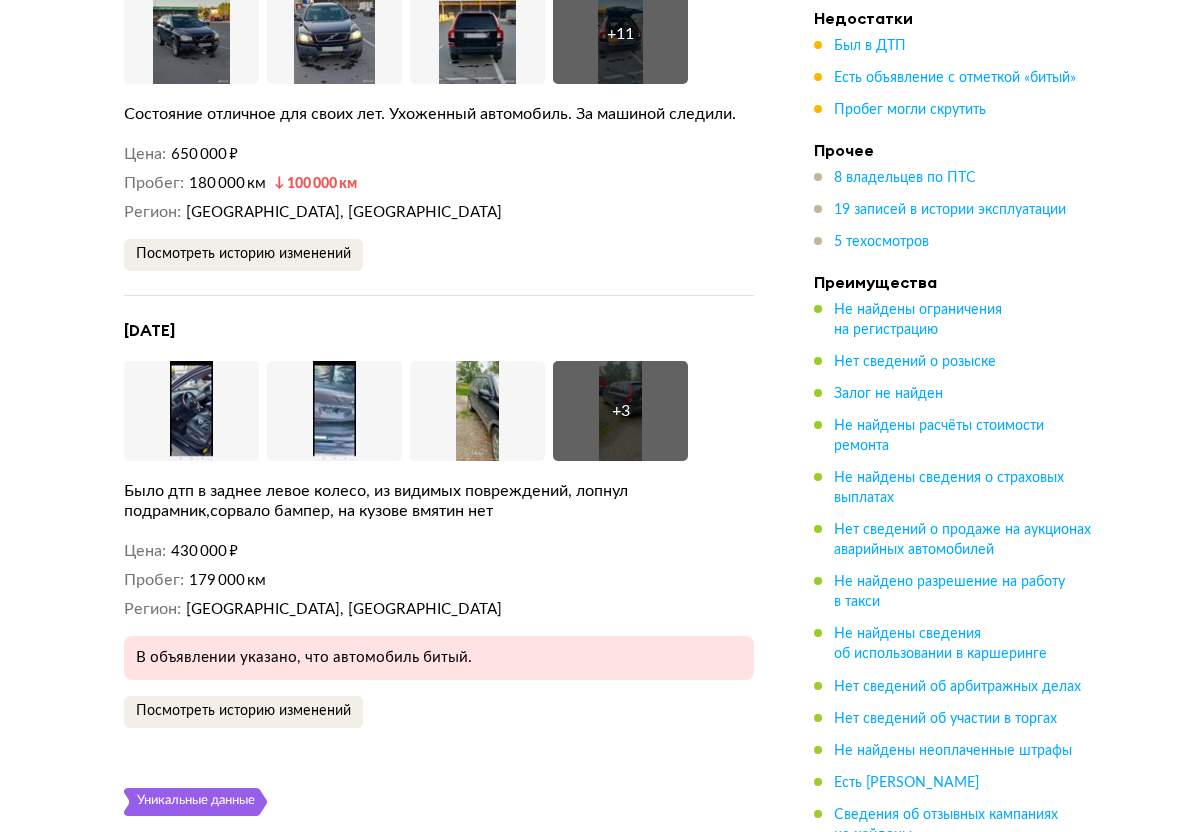 scroll, scrollTop: 6200, scrollLeft: 0, axis: vertical 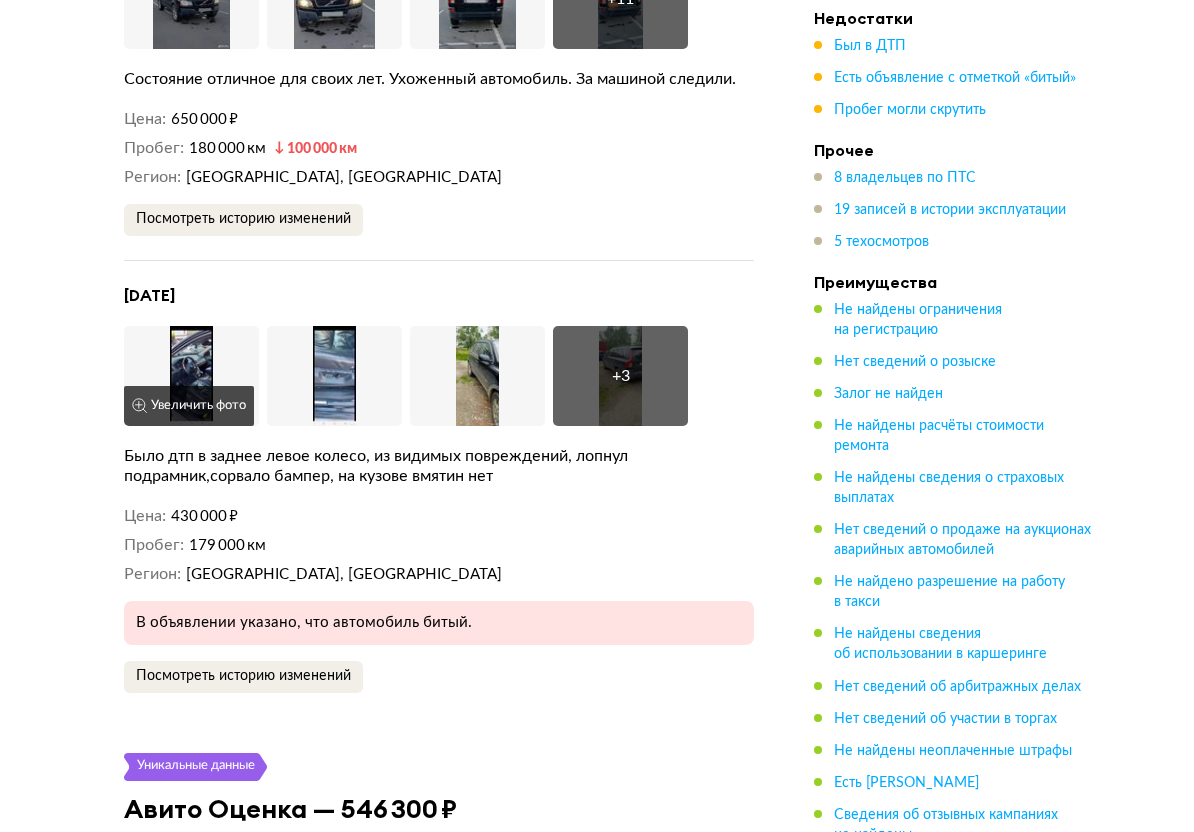 click at bounding box center (191, 376) 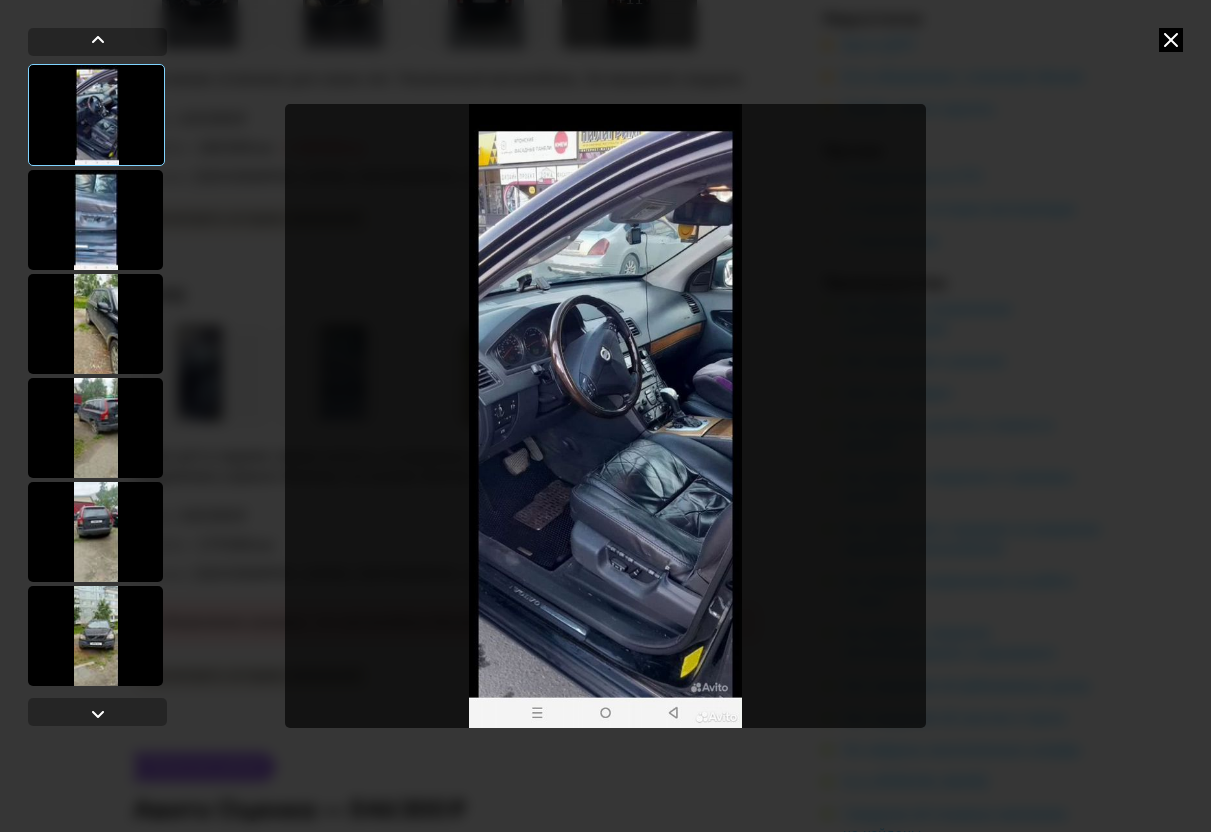 click at bounding box center (606, 416) 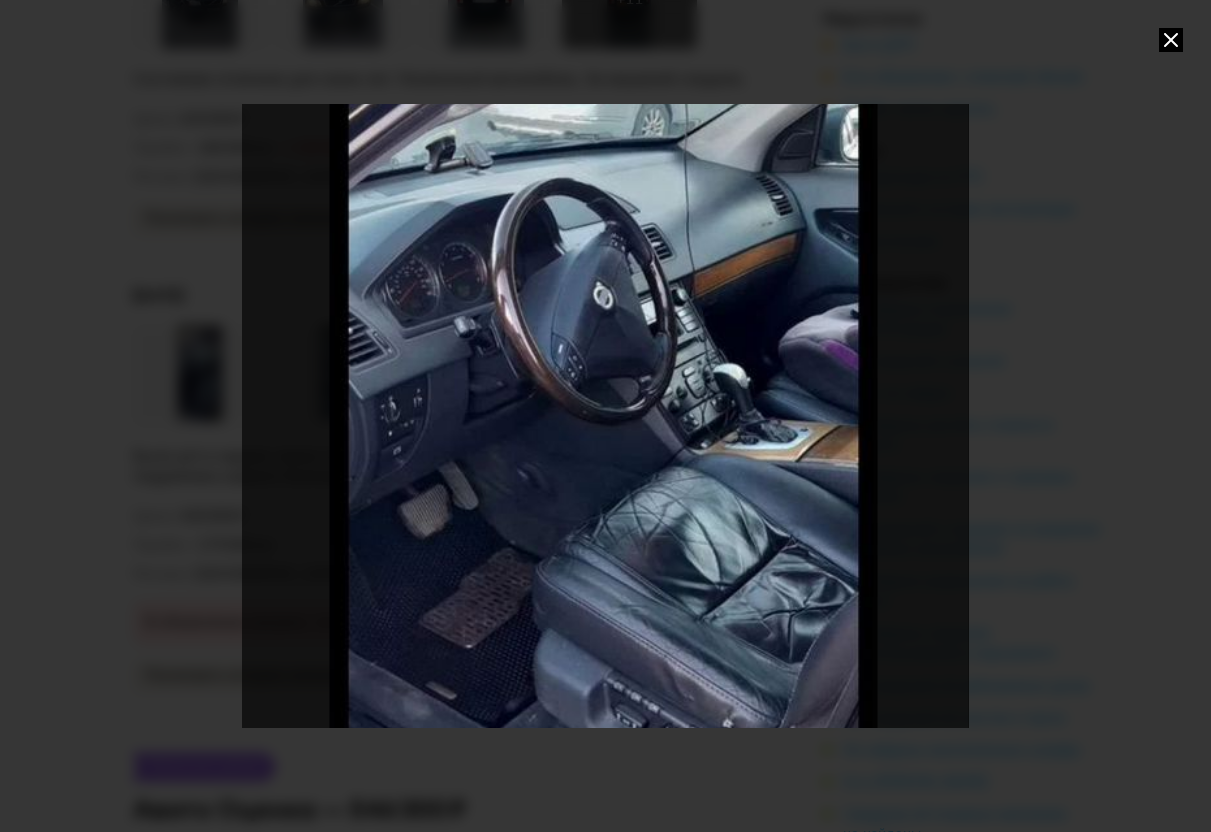 click at bounding box center (604, 420) 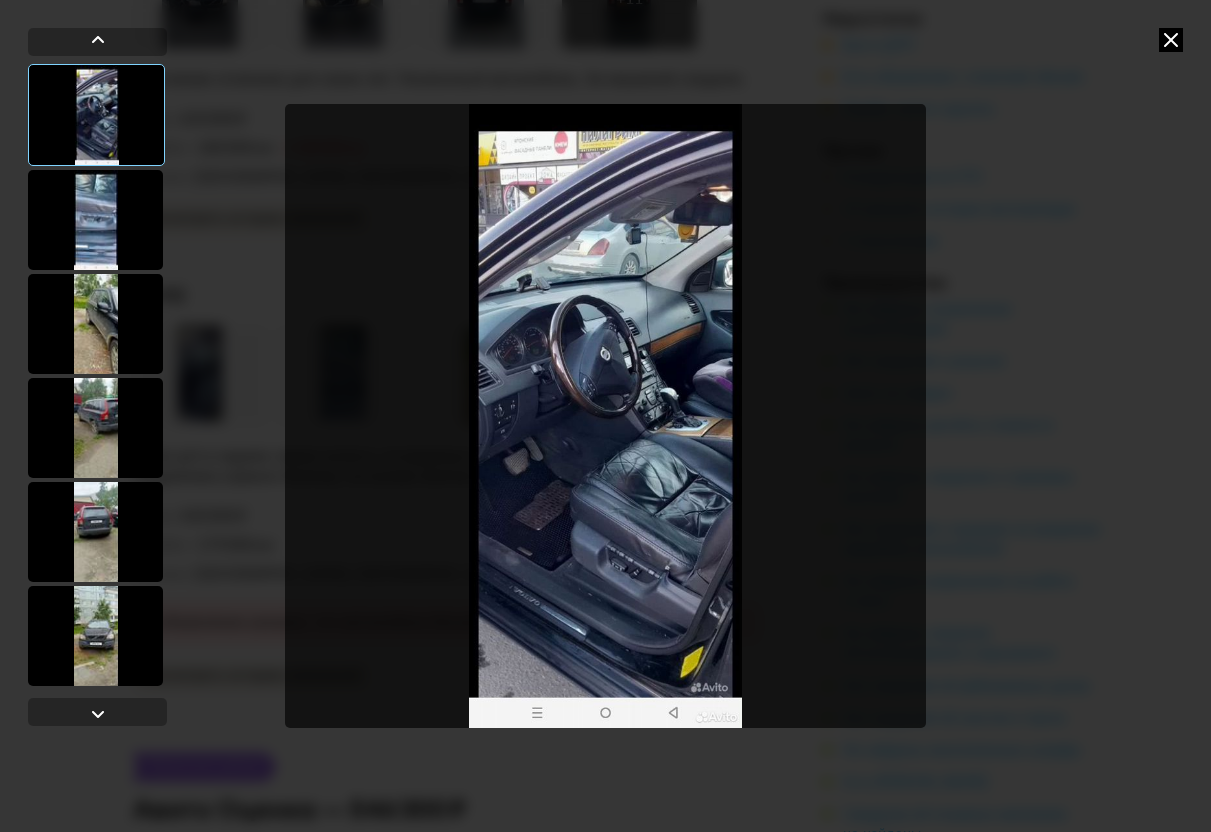 click at bounding box center (95, 220) 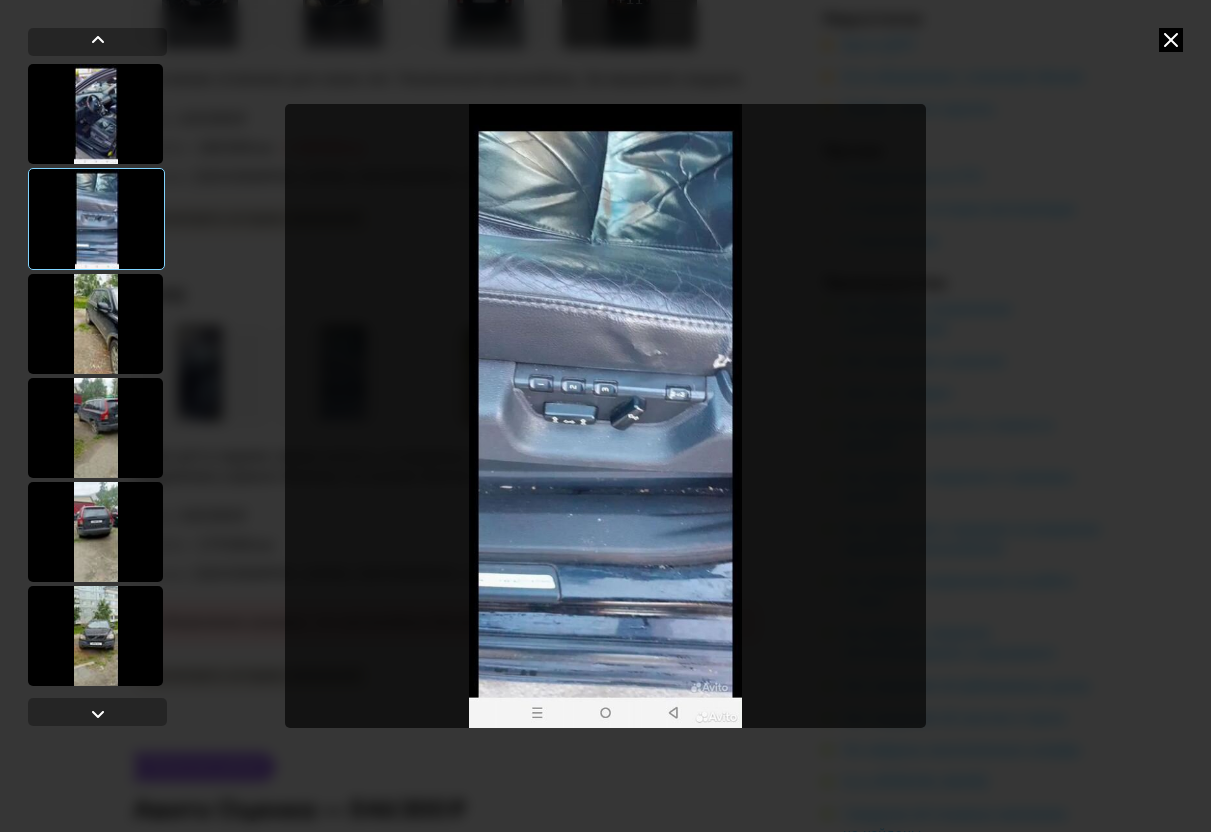 click at bounding box center (95, 324) 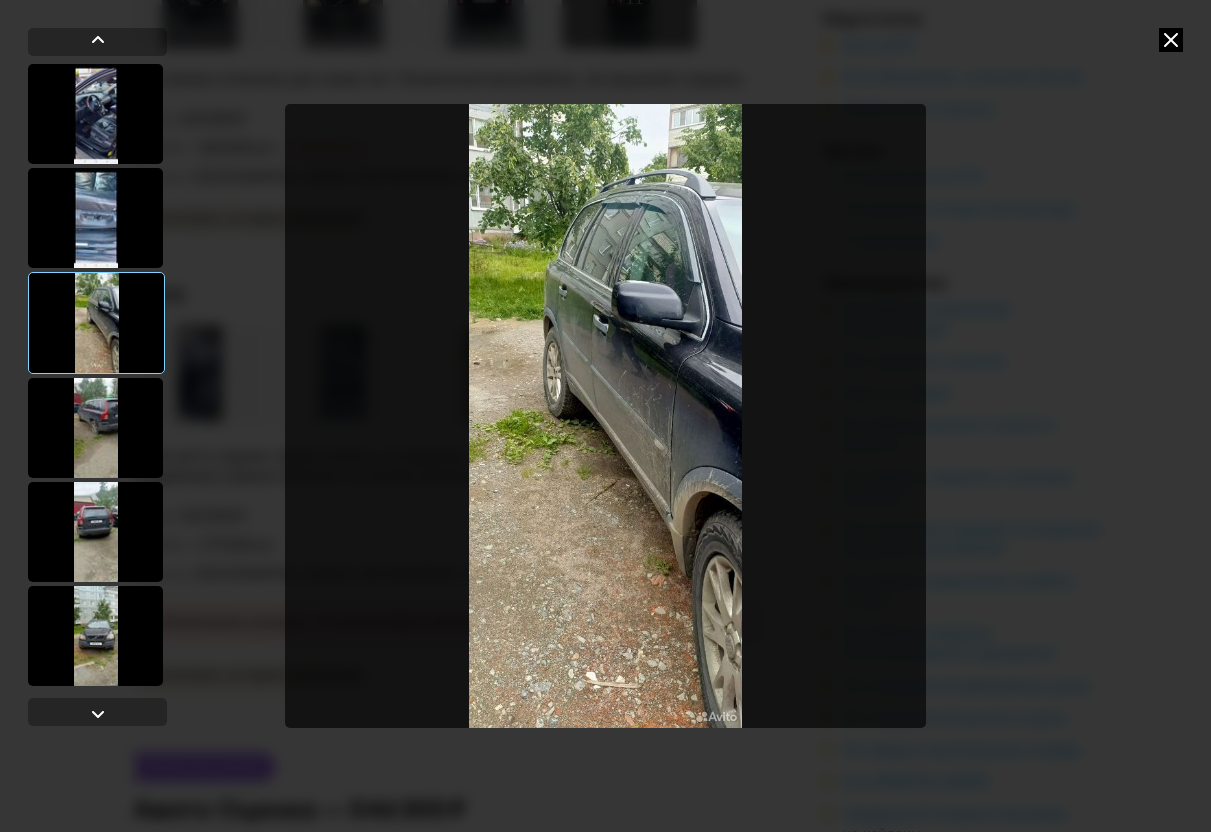click at bounding box center (96, 323) 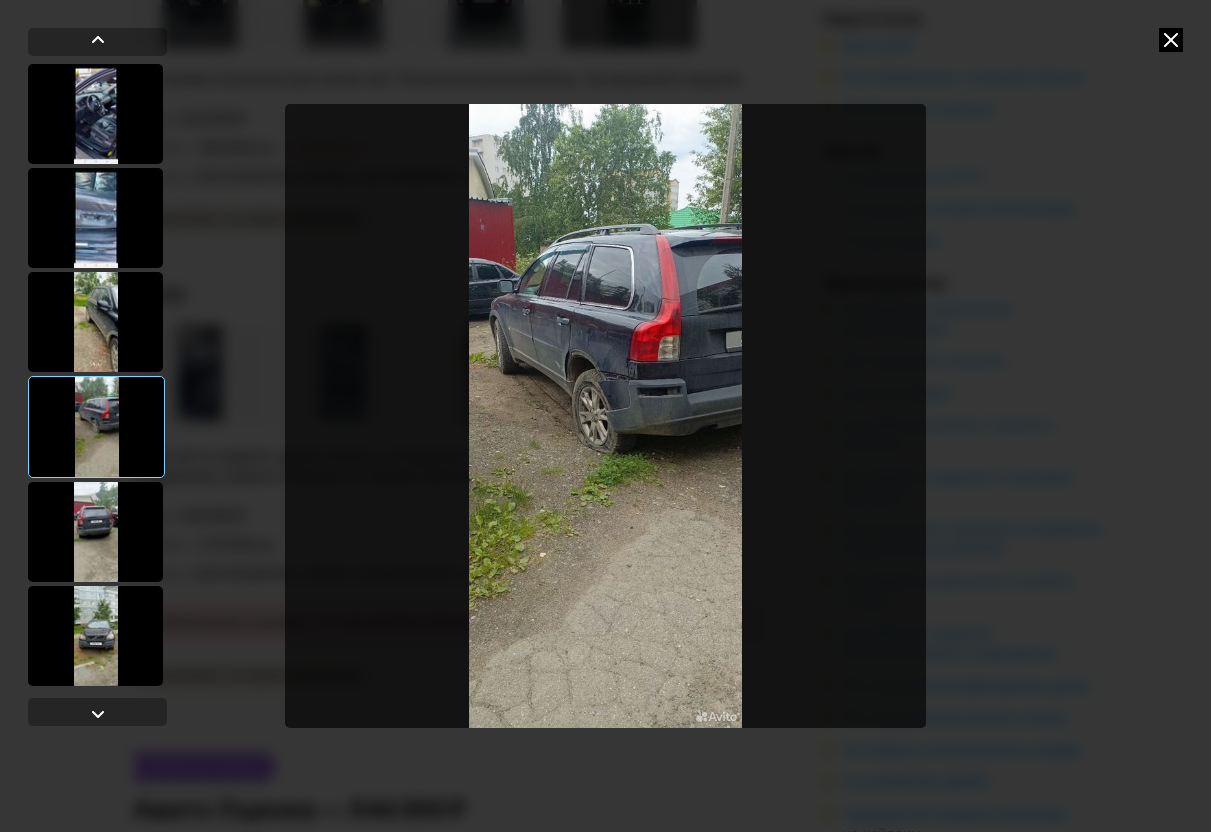 click at bounding box center (95, 532) 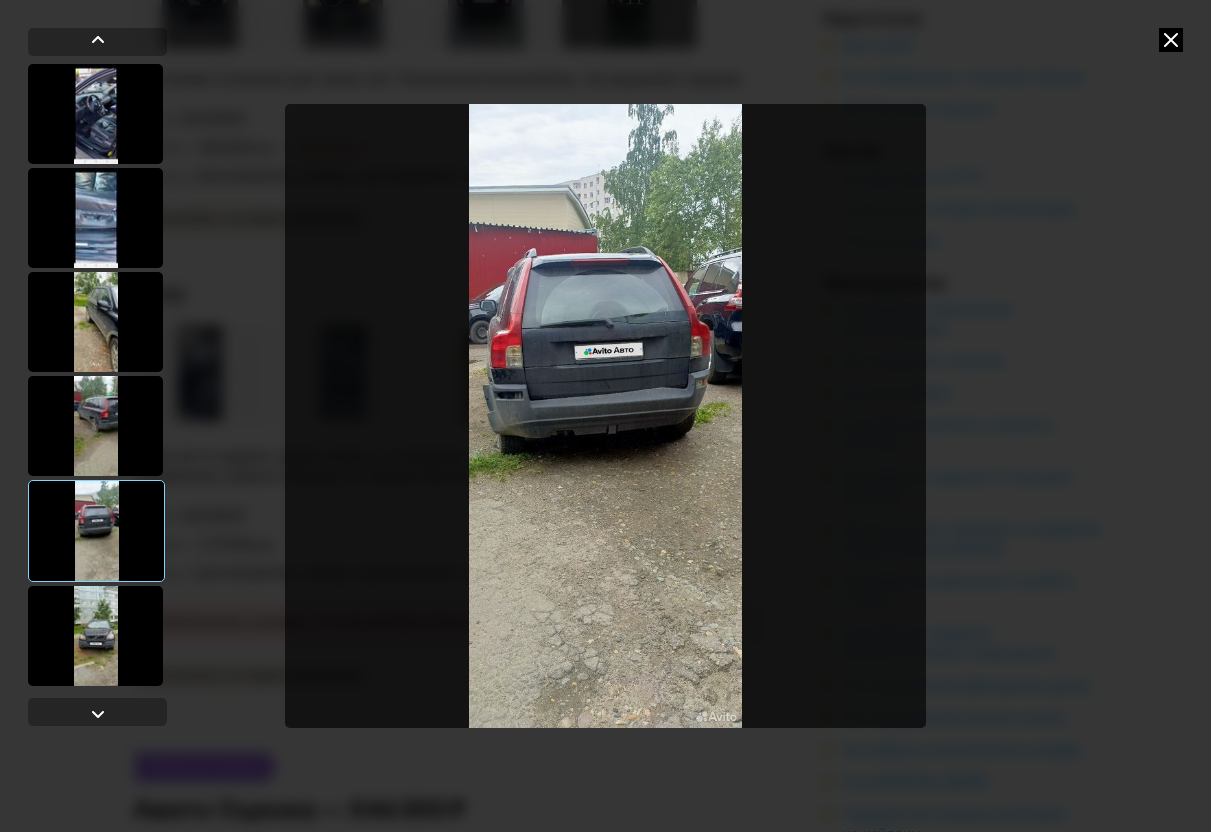 click at bounding box center [1171, 40] 